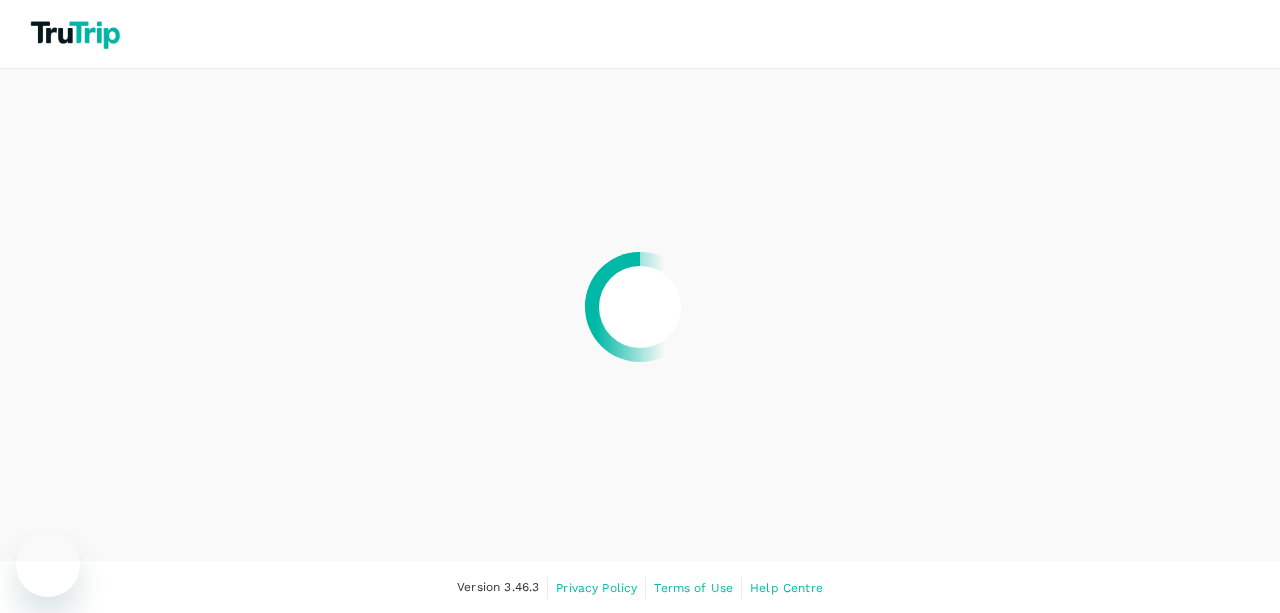 scroll, scrollTop: 0, scrollLeft: 0, axis: both 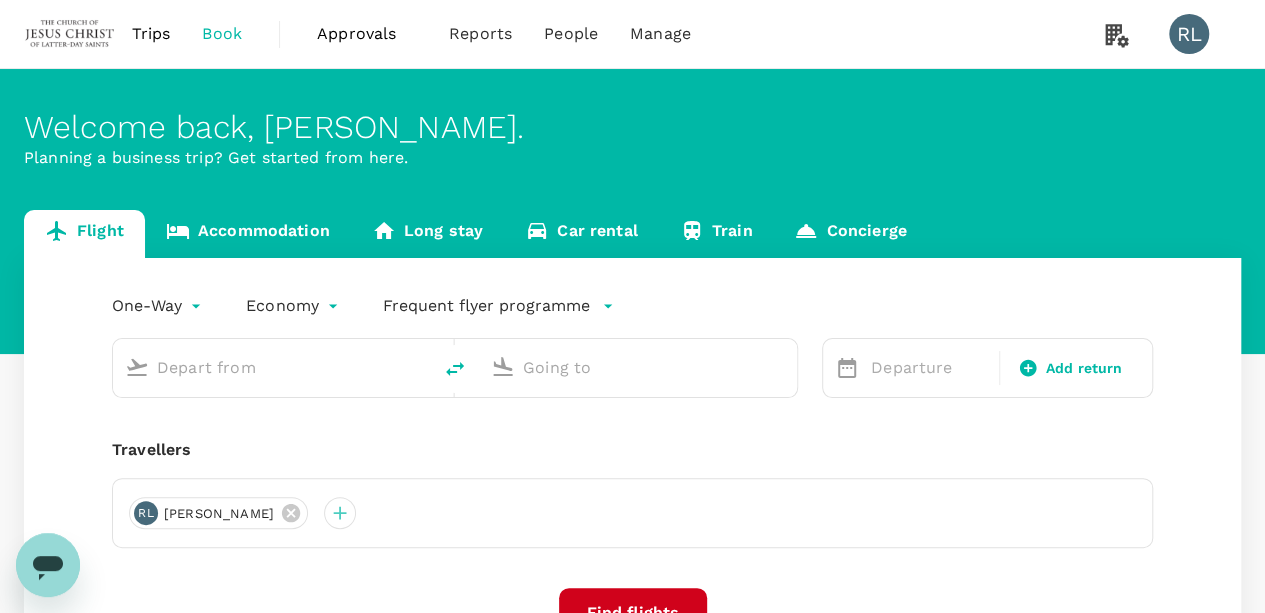 type on "roundtrip" 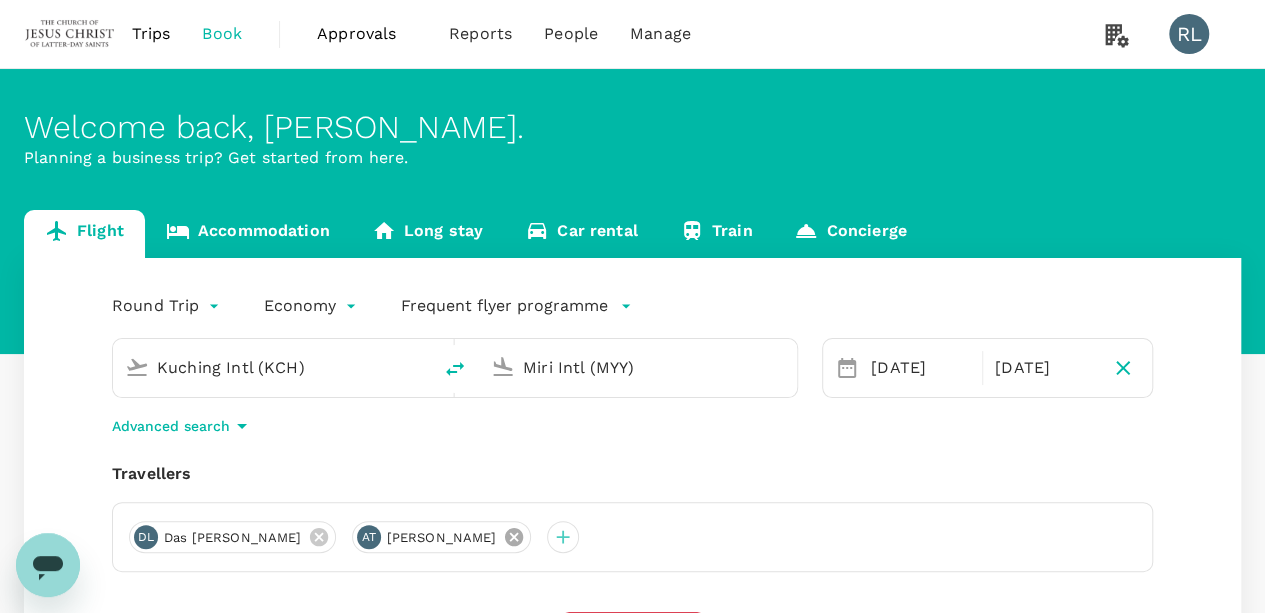 click 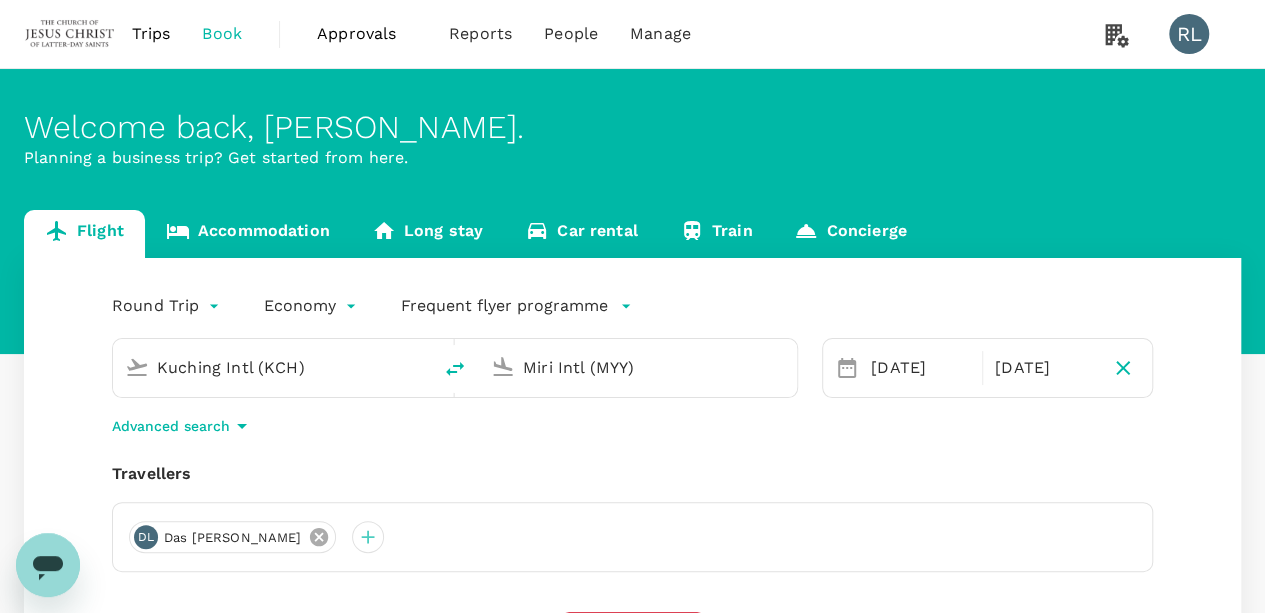 click 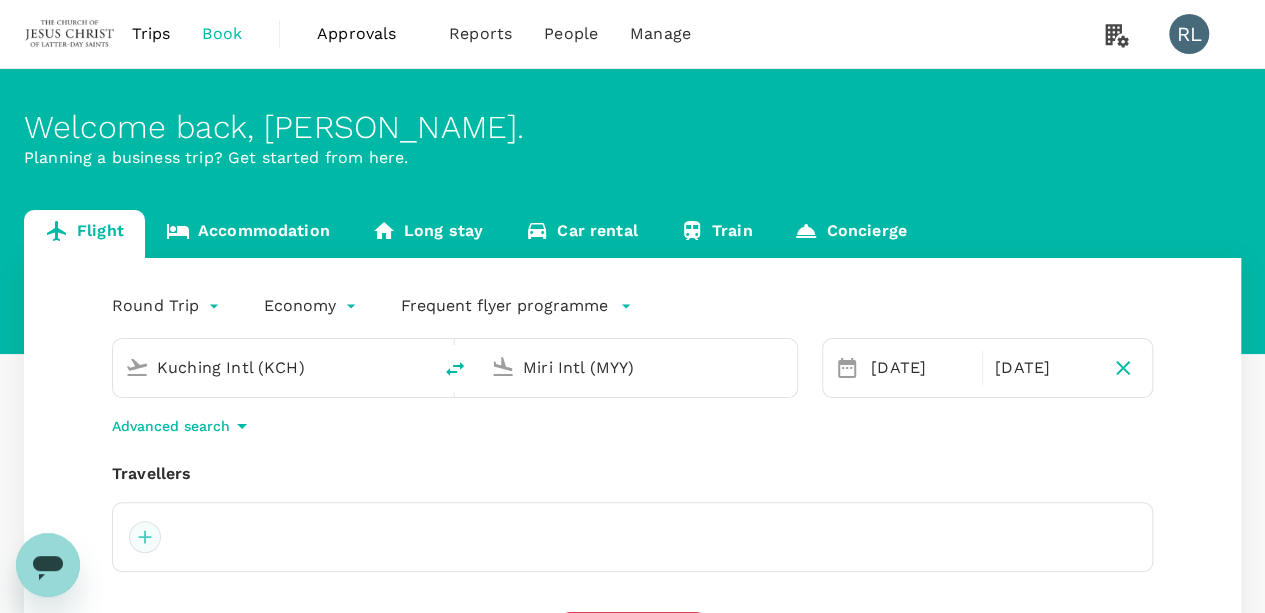click at bounding box center [145, 537] 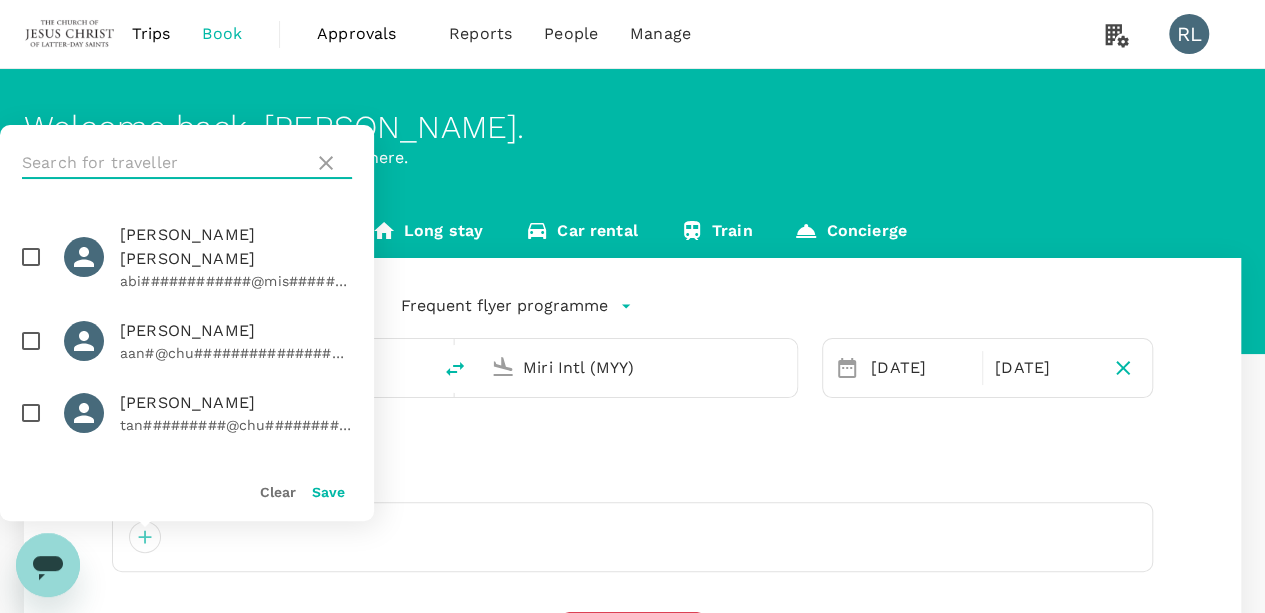 click at bounding box center (164, 163) 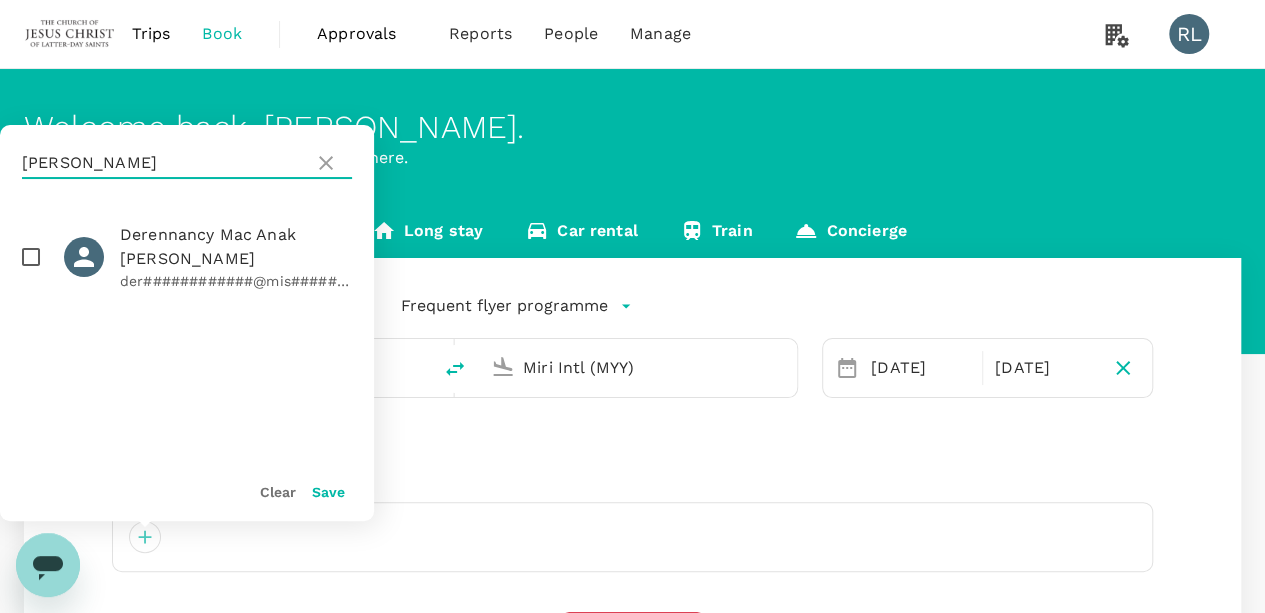 type on "duah" 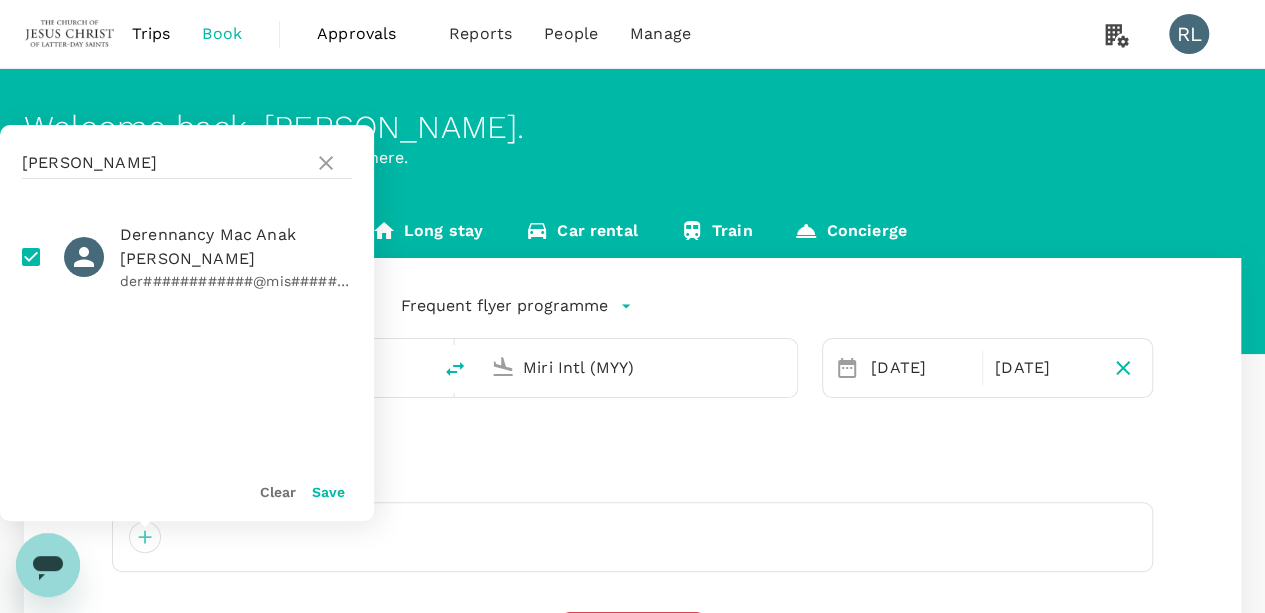 click on "Save" at bounding box center (328, 492) 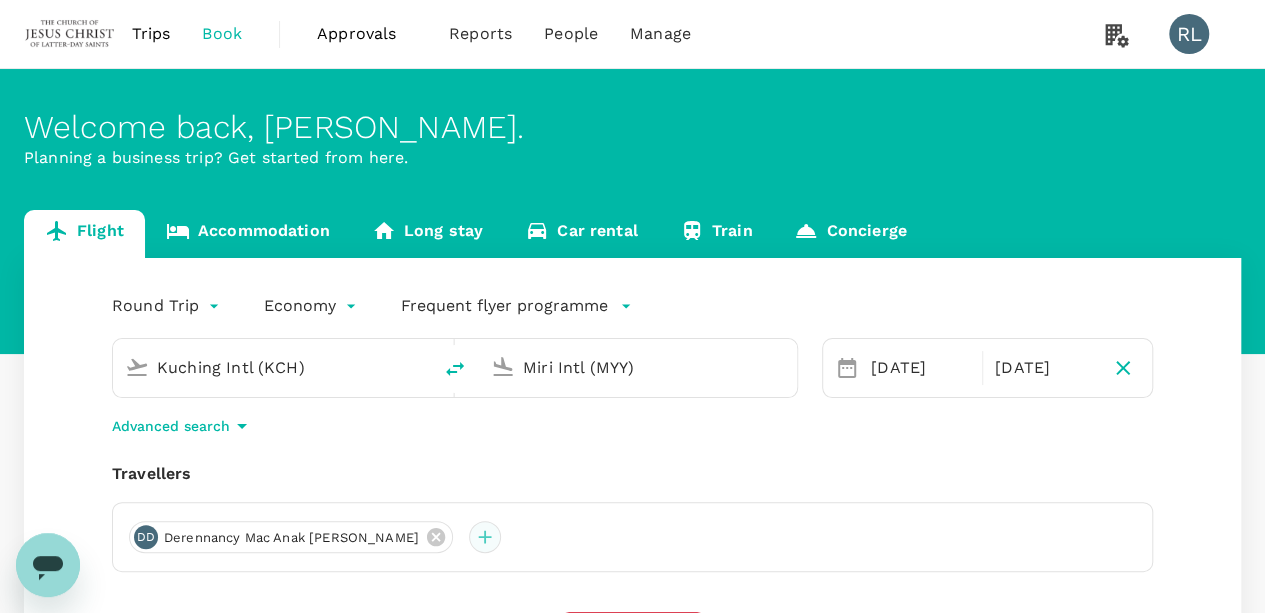 click at bounding box center [485, 537] 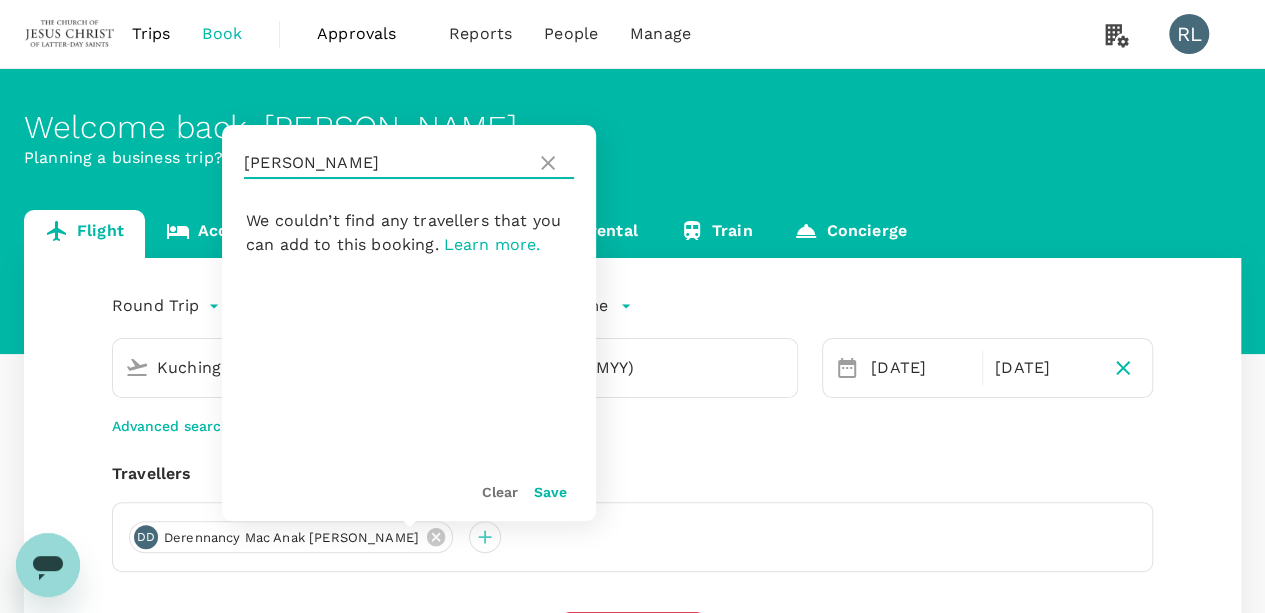 drag, startPoint x: 330, startPoint y: 167, endPoint x: 228, endPoint y: 158, distance: 102.396286 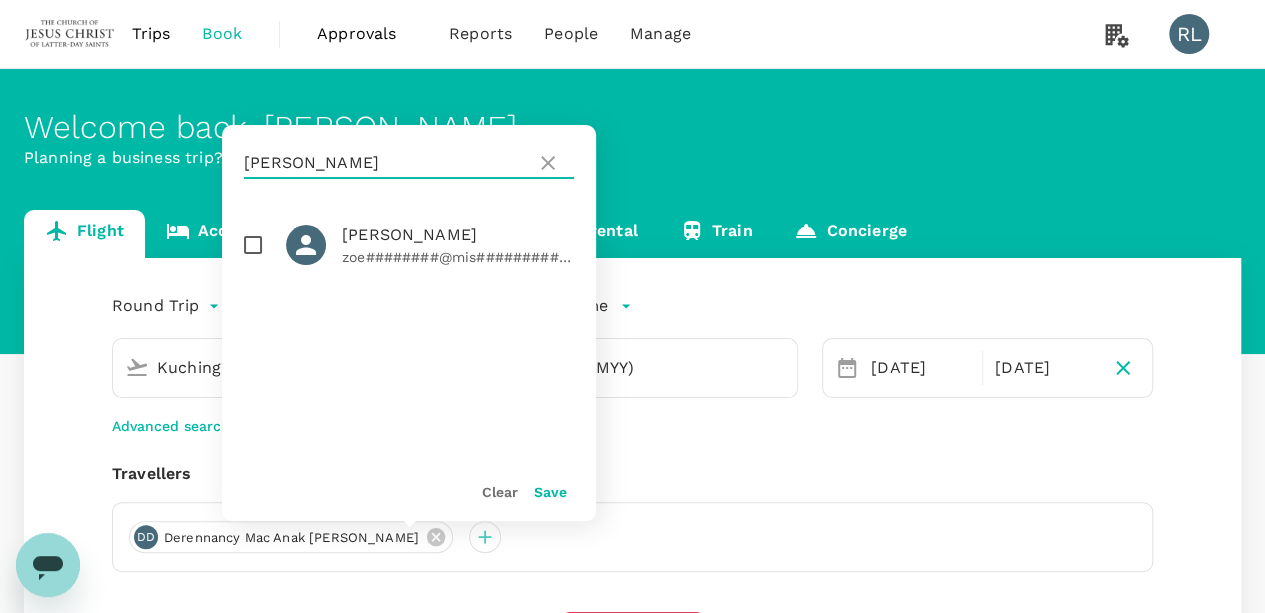 type on "sprague" 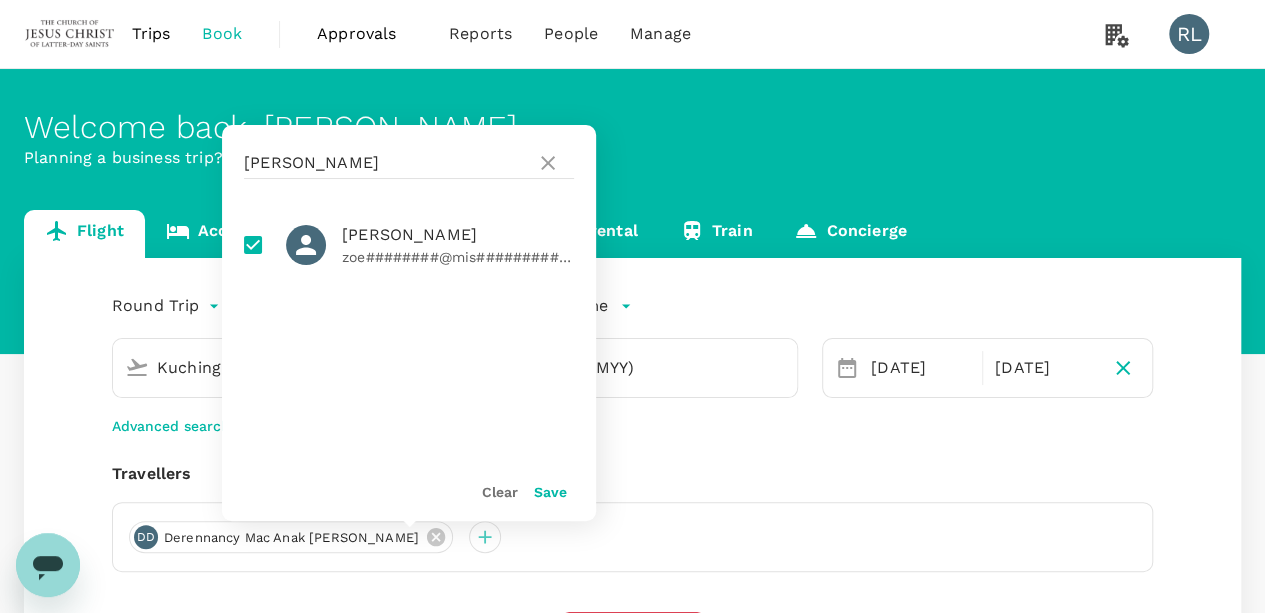 click on "Save" at bounding box center [550, 492] 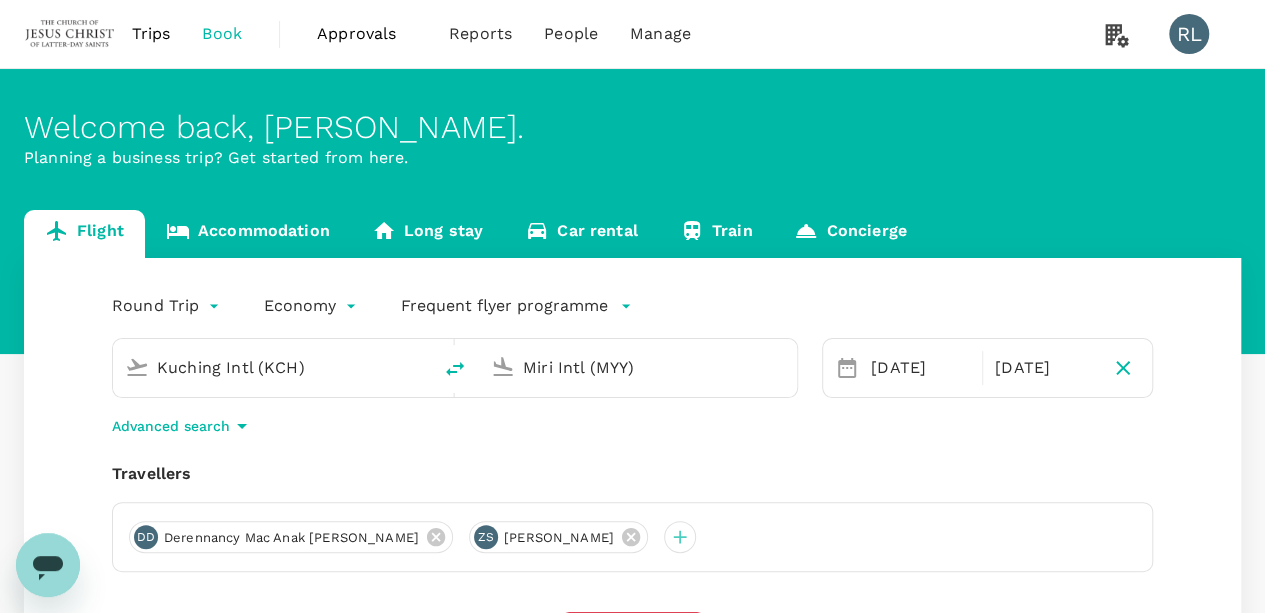 click on "DD Derennancy Mac Anak Duah ZS Zoe Elizabeth Sprague" at bounding box center (632, 537) 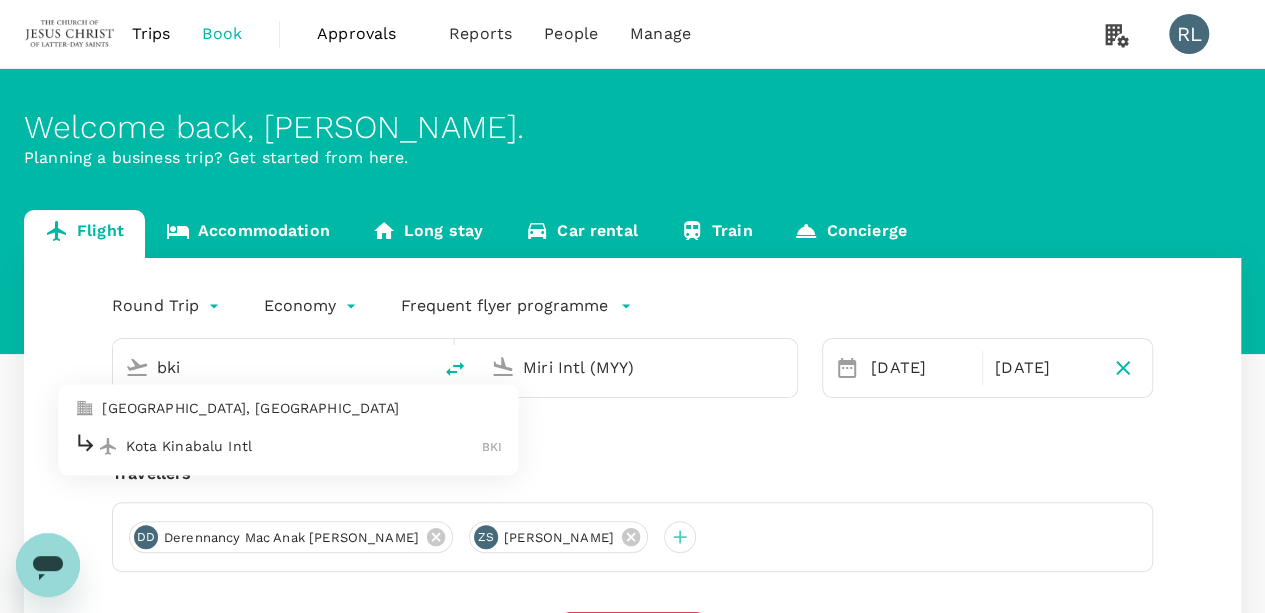 click on "Kota Kinabalu Intl" at bounding box center [304, 446] 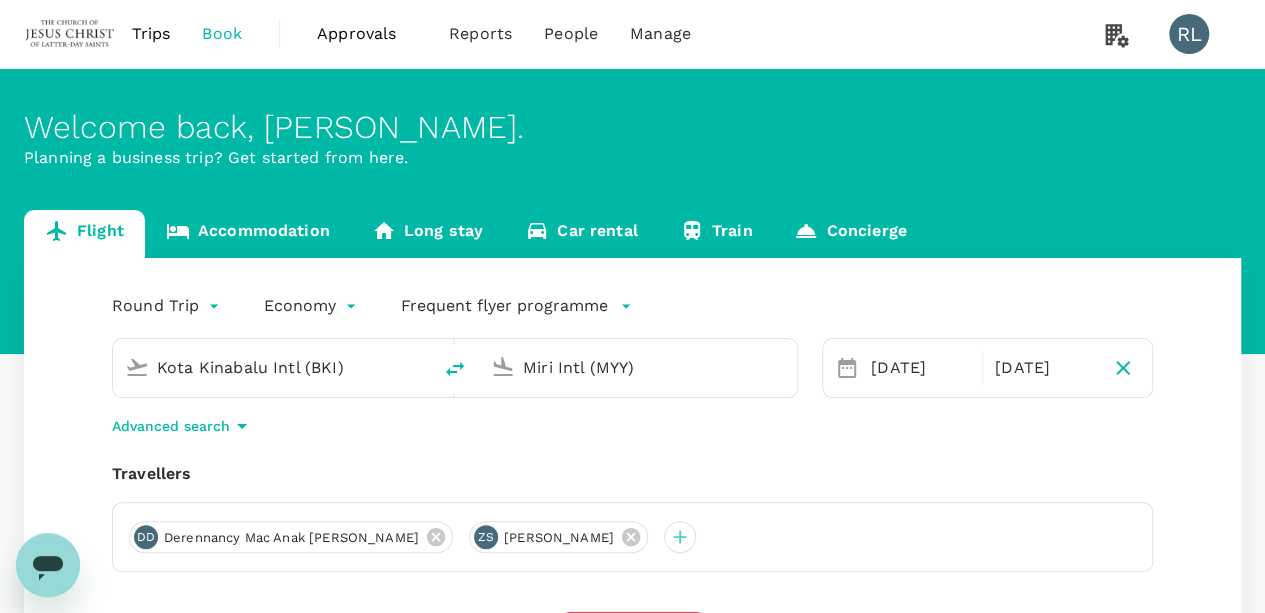 drag, startPoint x: 668, startPoint y: 365, endPoint x: 516, endPoint y: 337, distance: 154.55743 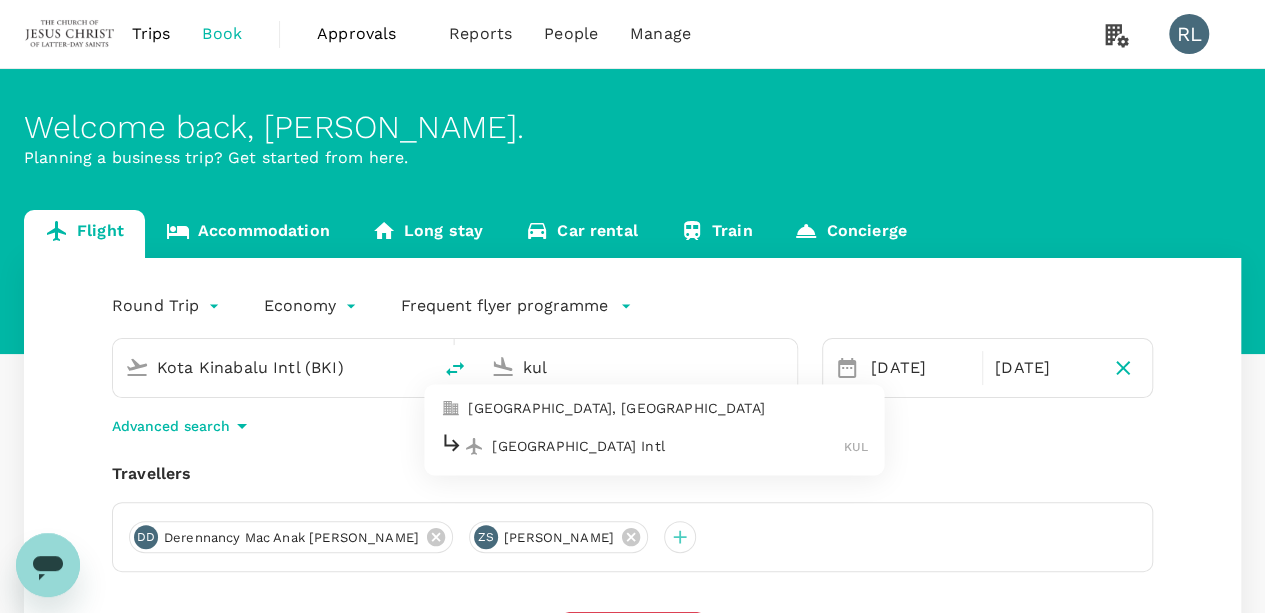 click on "[GEOGRAPHIC_DATA] Intl" at bounding box center [668, 446] 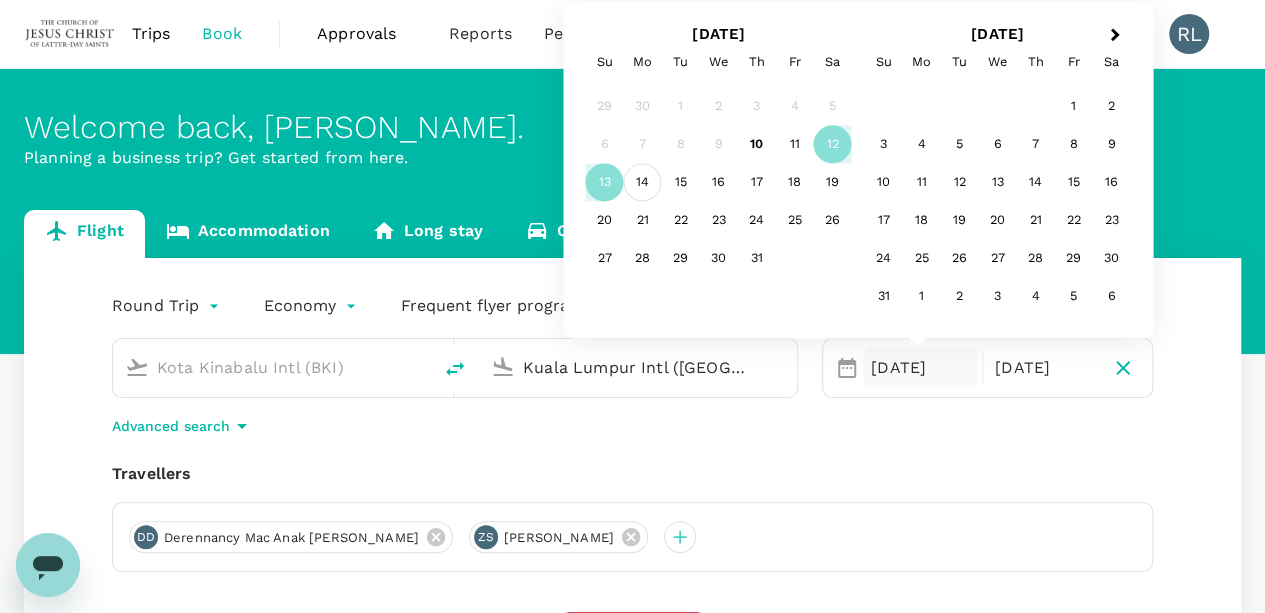 type on "Kuala Lumpur Intl ([GEOGRAPHIC_DATA])" 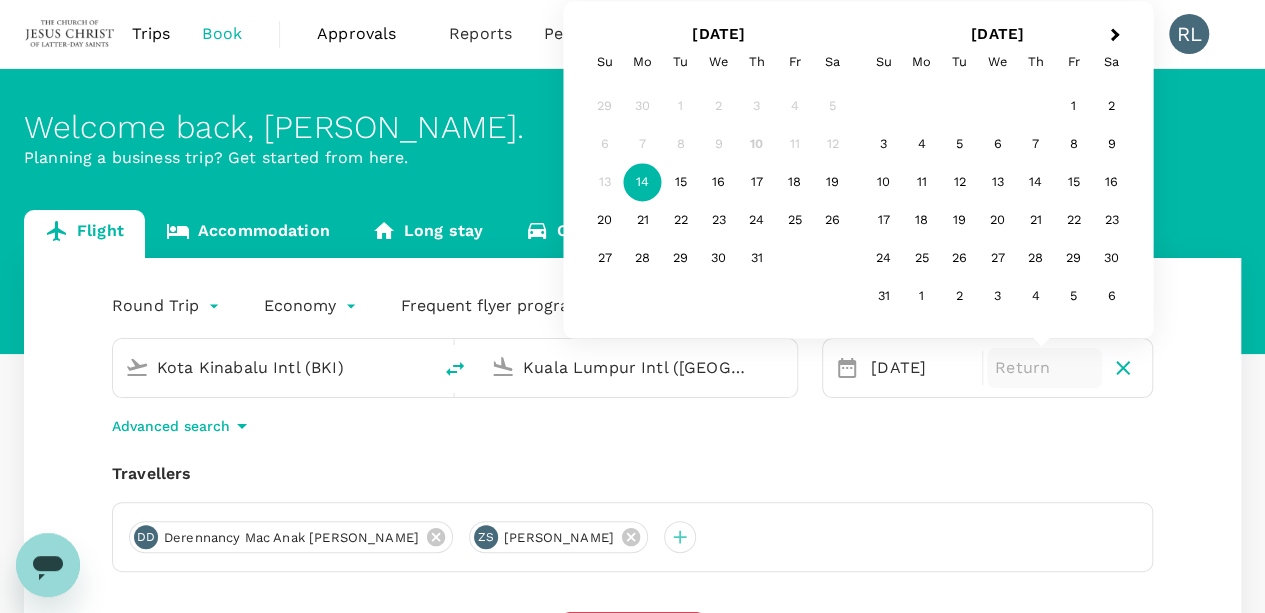click on "DD Derennancy Mac Anak Duah ZS Zoe Elizabeth Sprague" at bounding box center [632, 537] 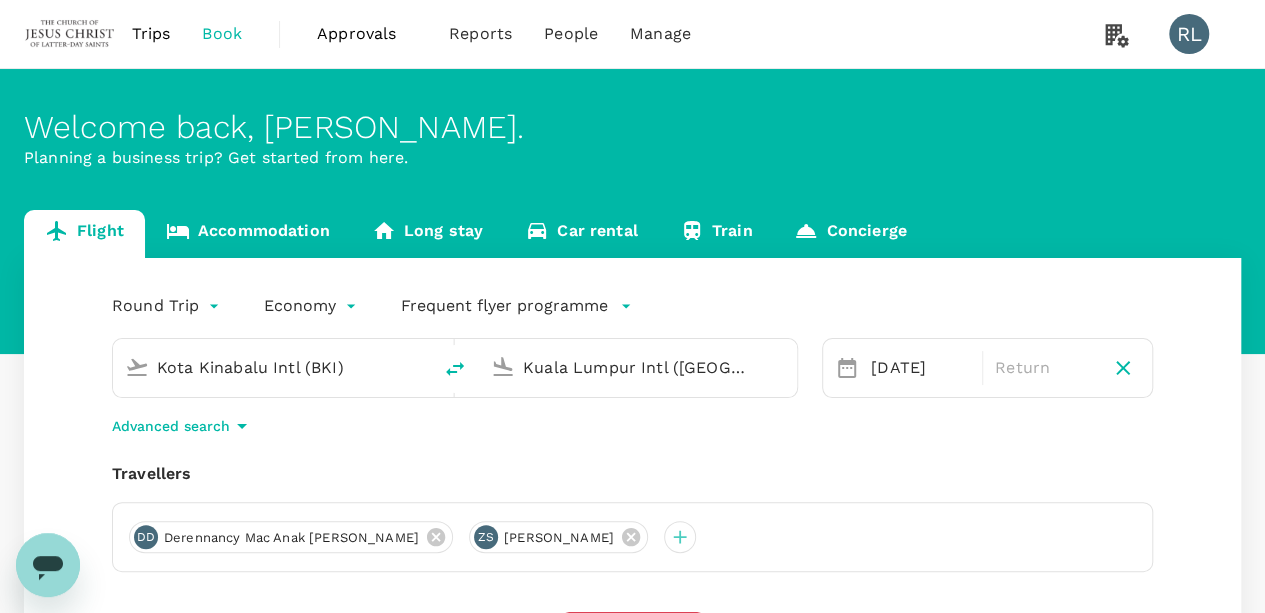 click on "Trips Book Approvals 0 Reports People Manage RL Welcome back , Robert Burnell . Planning a business trip? Get started from here. Flight Accommodation Long stay Car rental Train Concierge Round Trip roundtrip Economy economy Frequent flyer programme Kota Kinabalu Intl (BKI) Kuala Lumpur Intl (KUL) Selected date: Monday, July 14th, 2025 14 Jul Return Advanced search Travellers   DD Derennancy Mac Anak Duah ZS Zoe Elizabeth Sprague Find flights Your recent search Flight to Tawau BKI - TWU 10 Jul - 12 Jul · 3 Travellers Flight to Singapore KCH - SIN 12 Jul · 2 Travellers Version 3.46.3 Privacy Policy Terms of Use Help Centre Frequent flyer programme Add new" at bounding box center (632, 483) 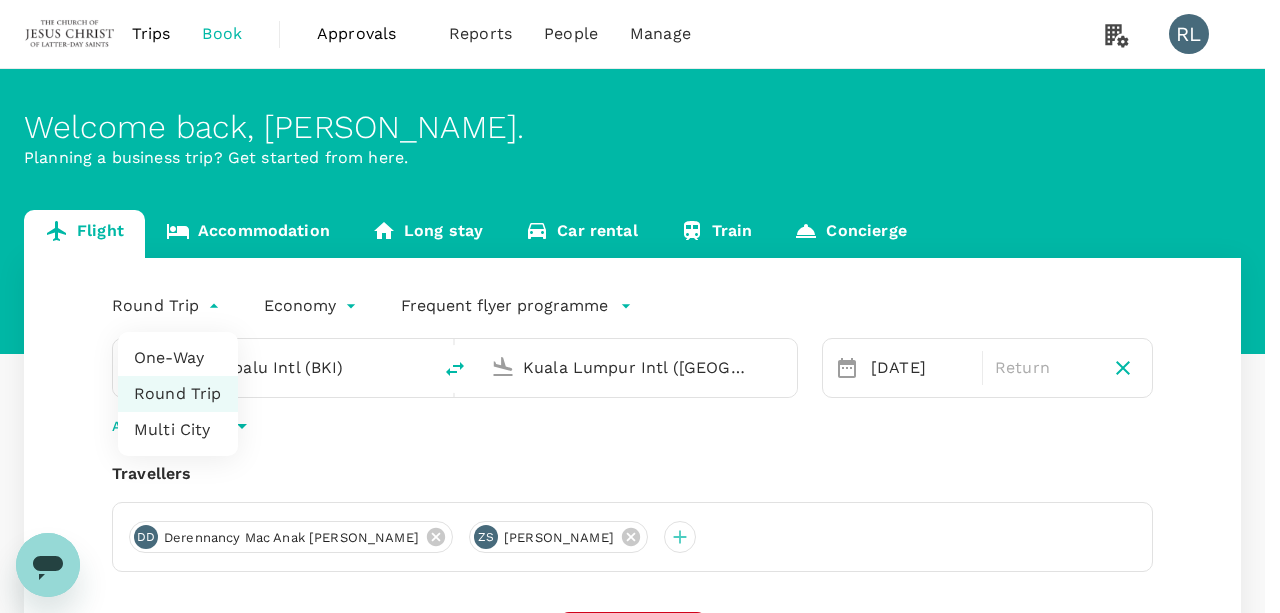 click on "One-Way" at bounding box center [178, 358] 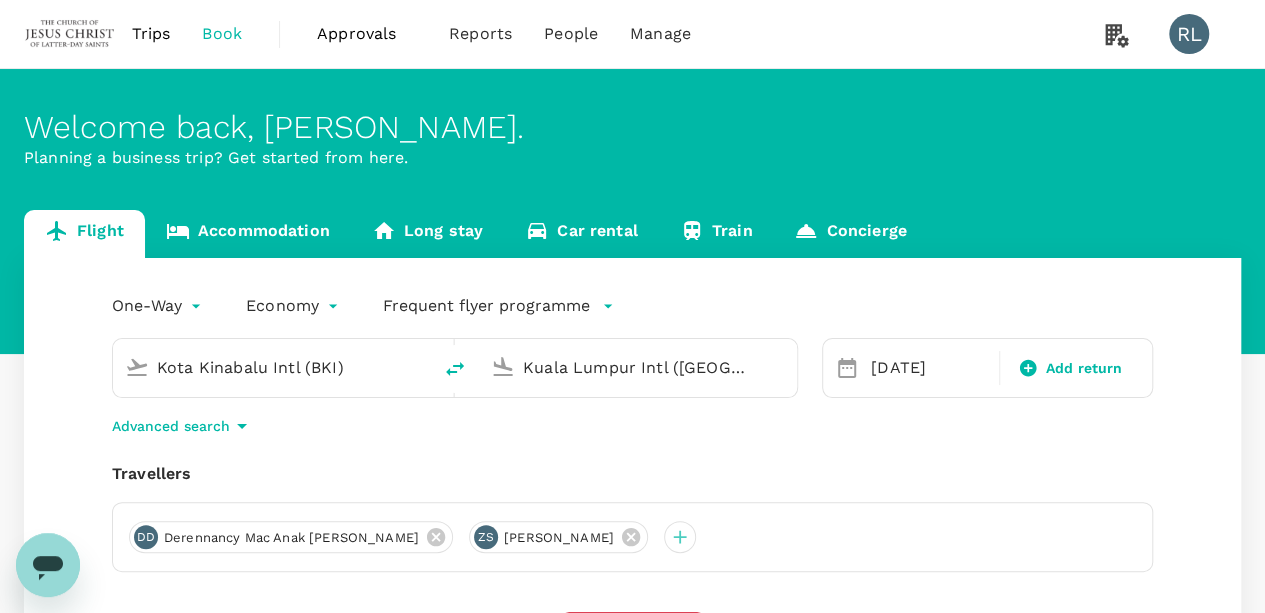 click on "Advanced search" at bounding box center (632, 426) 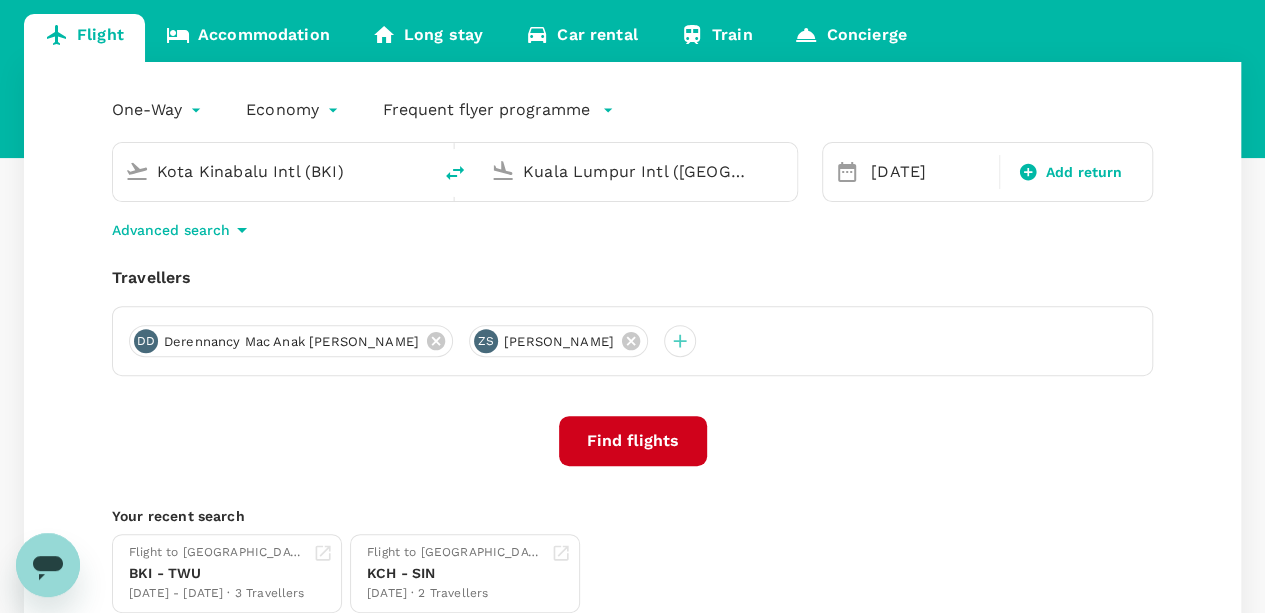 scroll, scrollTop: 200, scrollLeft: 0, axis: vertical 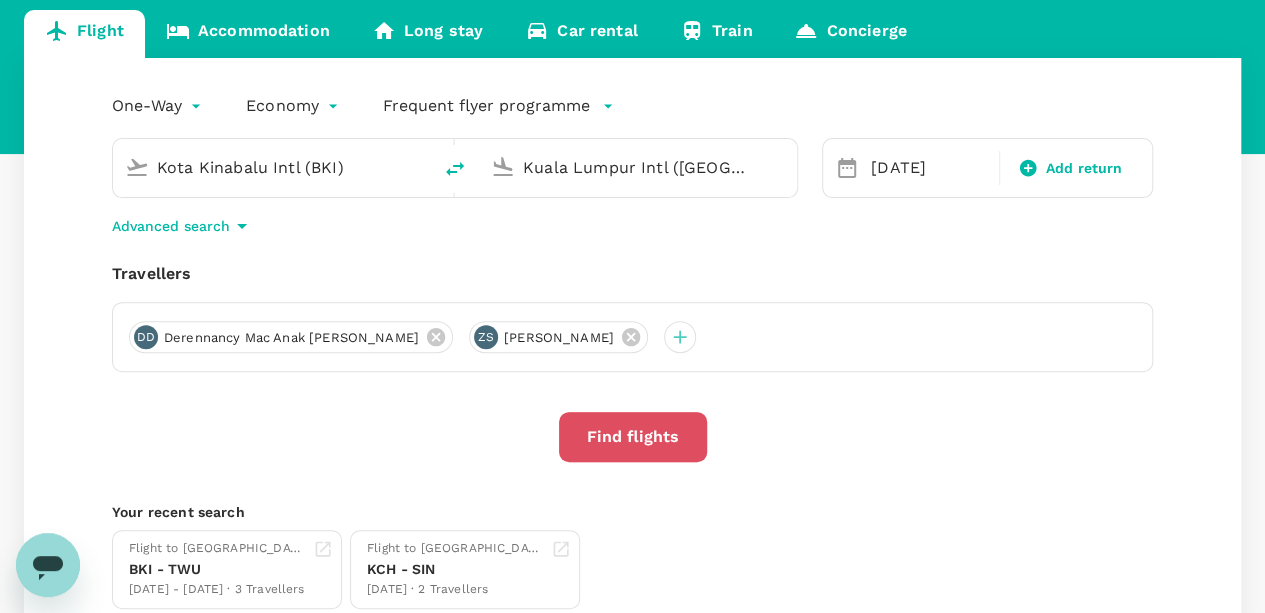 click on "Find flights" at bounding box center (633, 437) 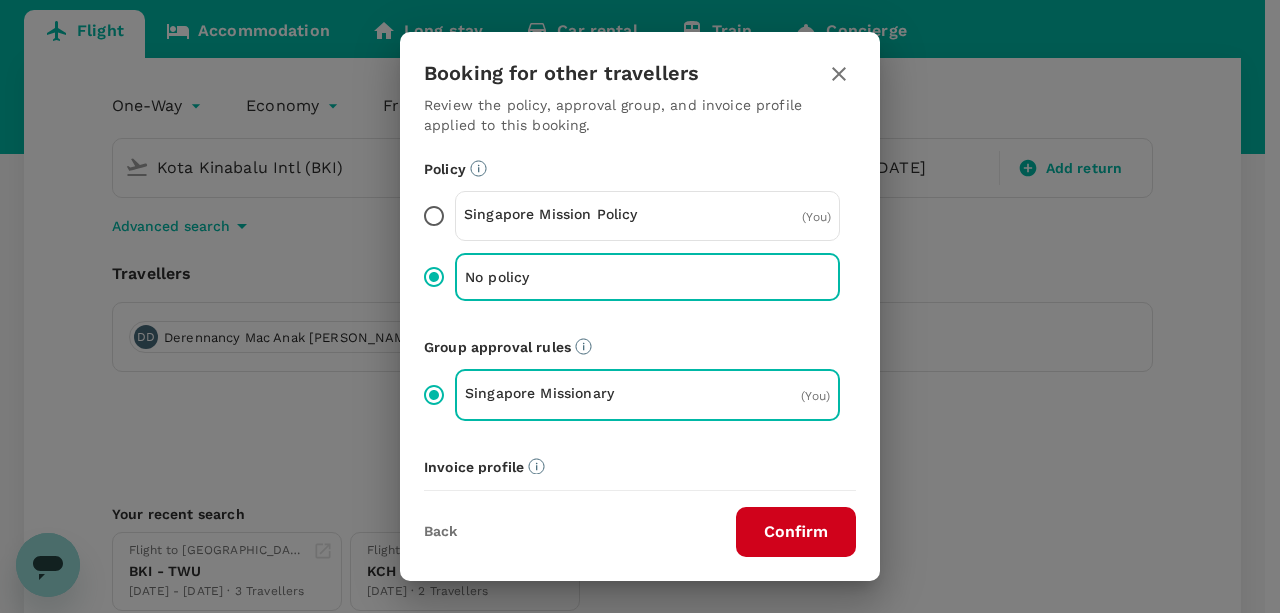 click on "Confirm" at bounding box center [796, 532] 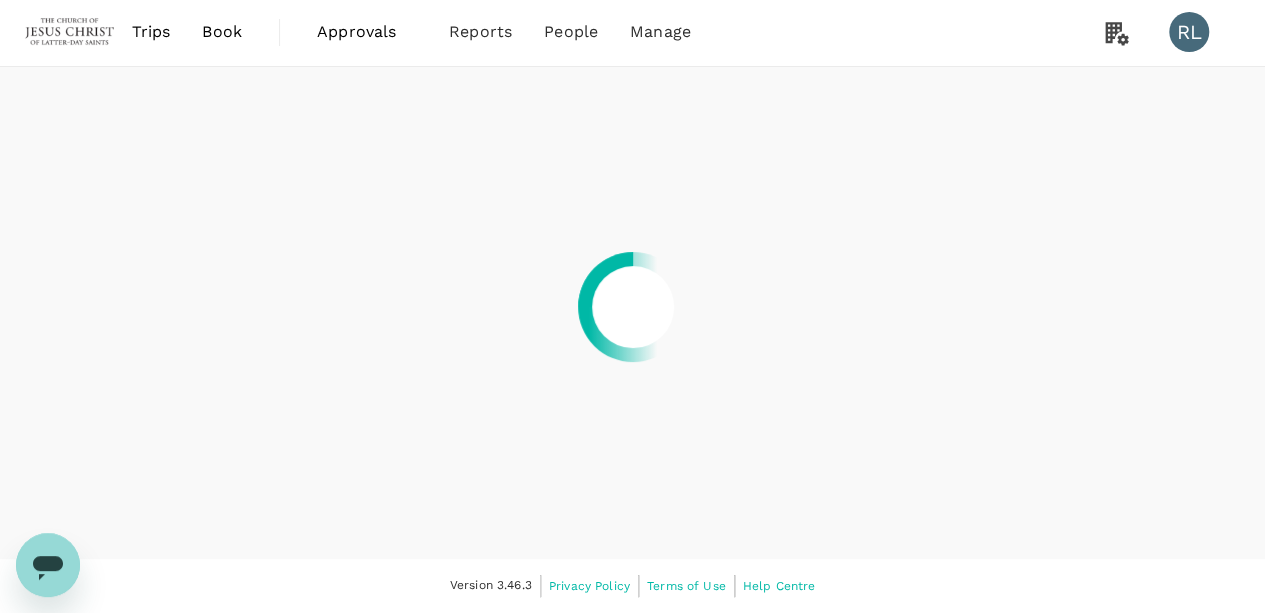 scroll, scrollTop: 0, scrollLeft: 0, axis: both 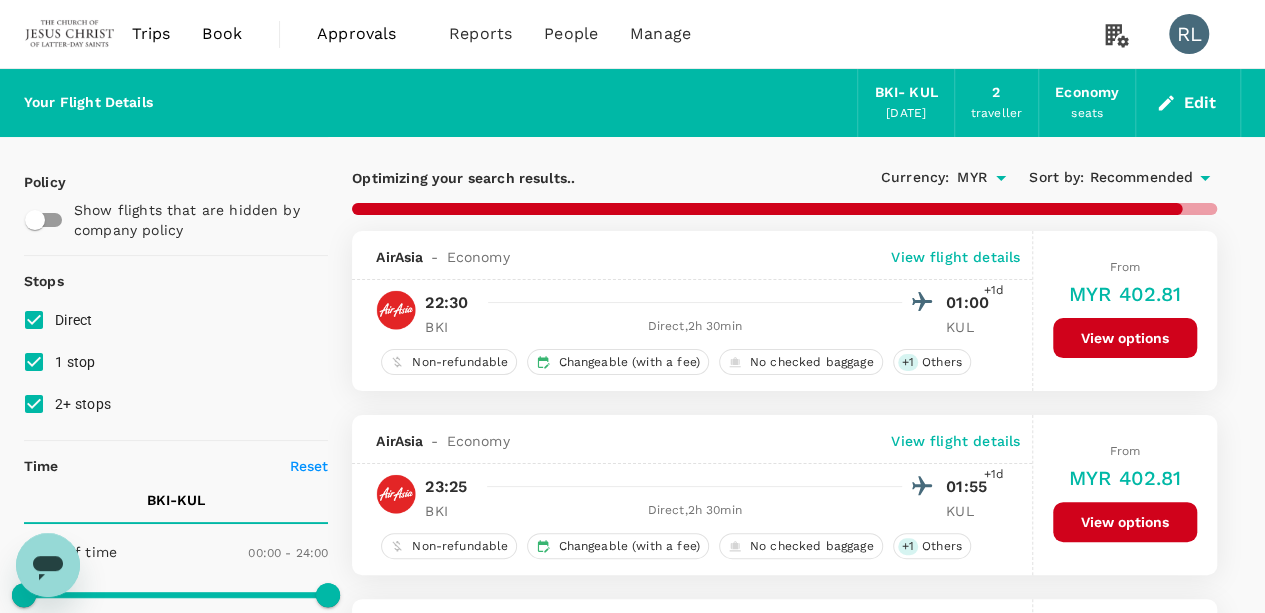 click on "Recommended" at bounding box center [1141, 178] 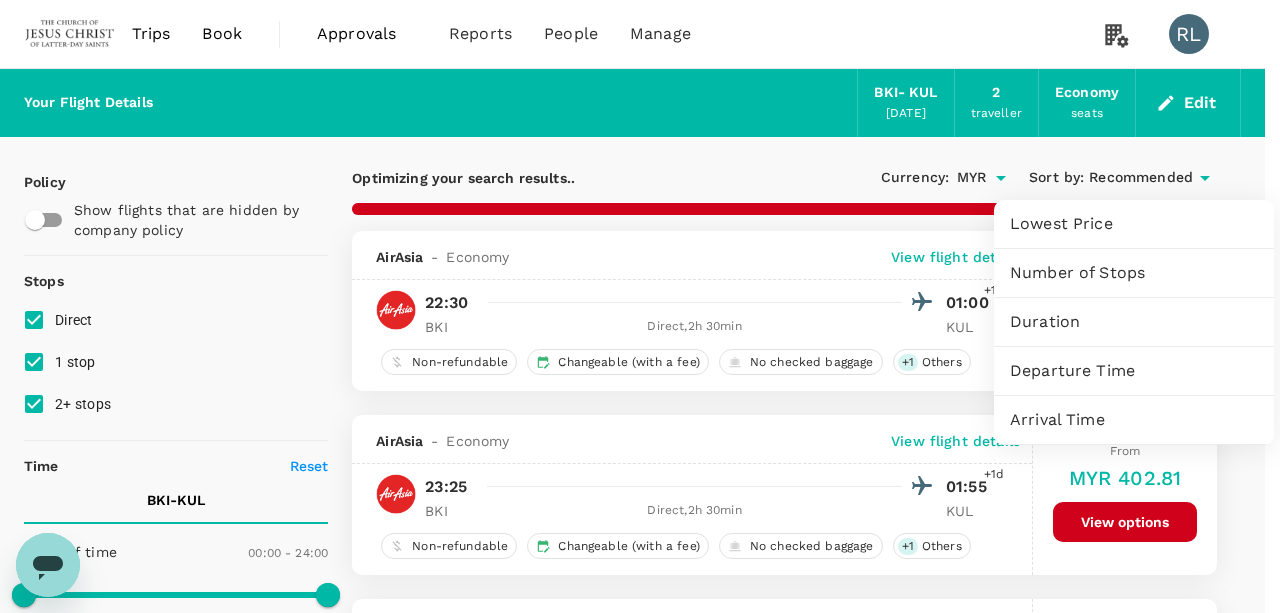 click on "Arrival Time" at bounding box center [1134, 420] 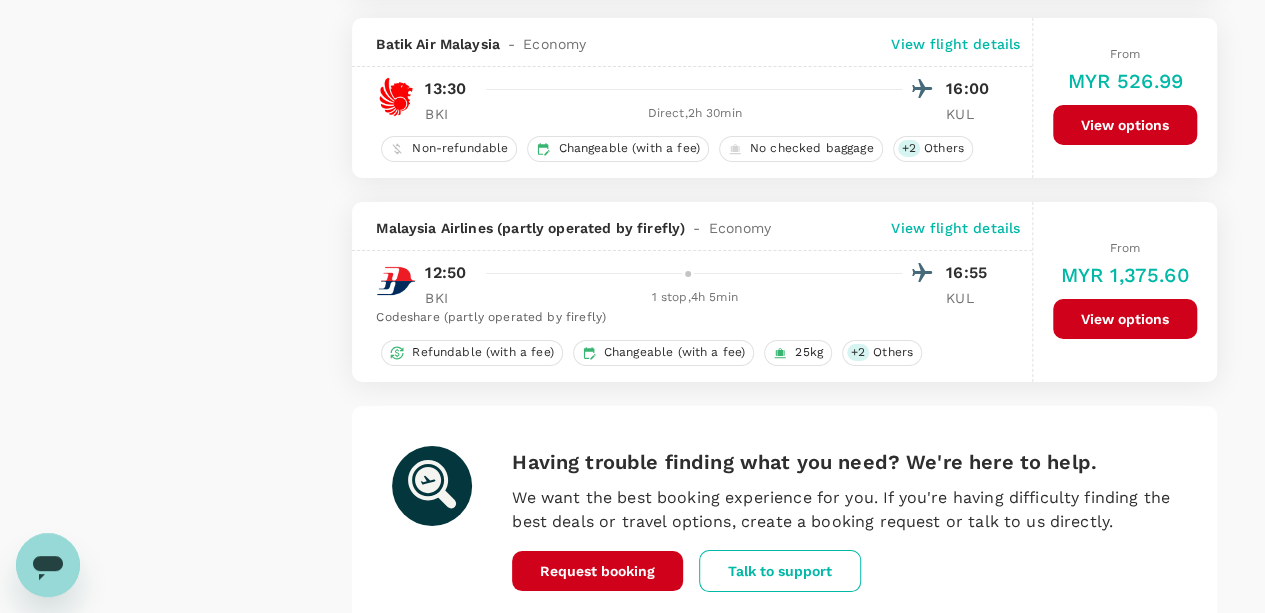 scroll, scrollTop: 3758, scrollLeft: 0, axis: vertical 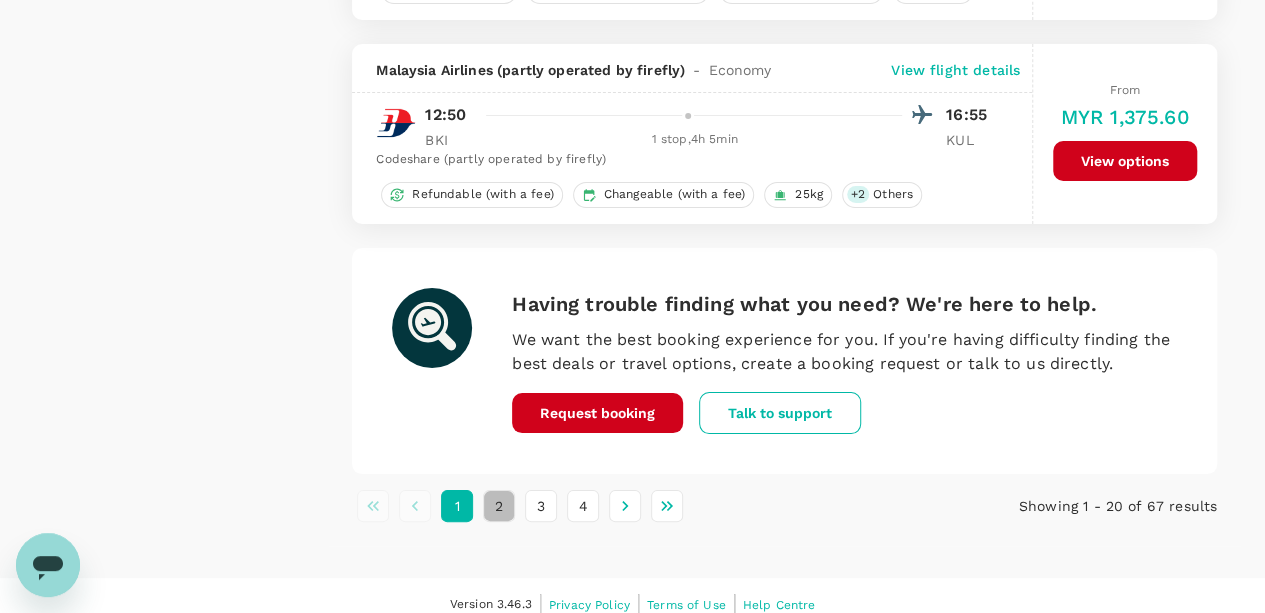 click on "2" at bounding box center [499, 506] 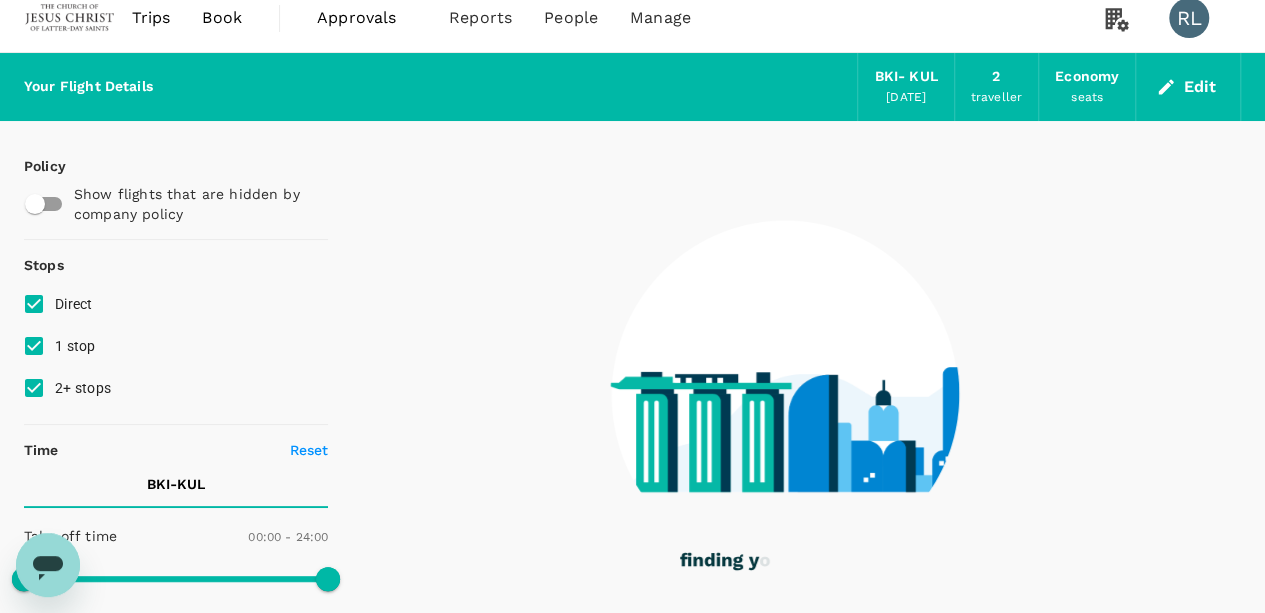 scroll, scrollTop: 0, scrollLeft: 0, axis: both 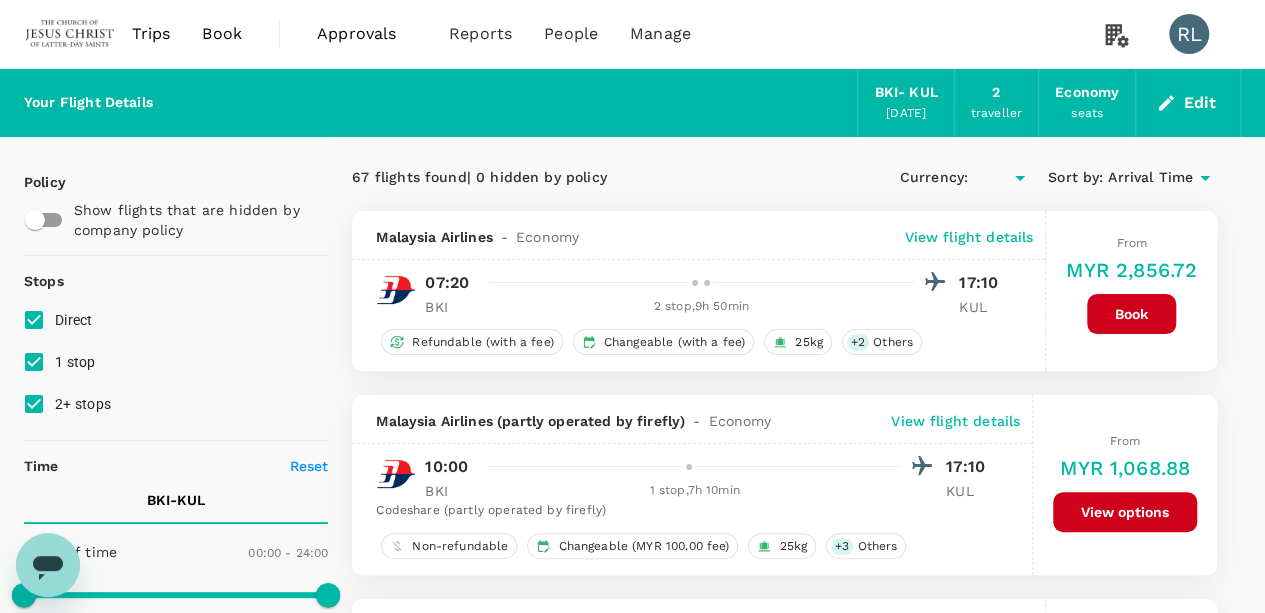 type on "MYR" 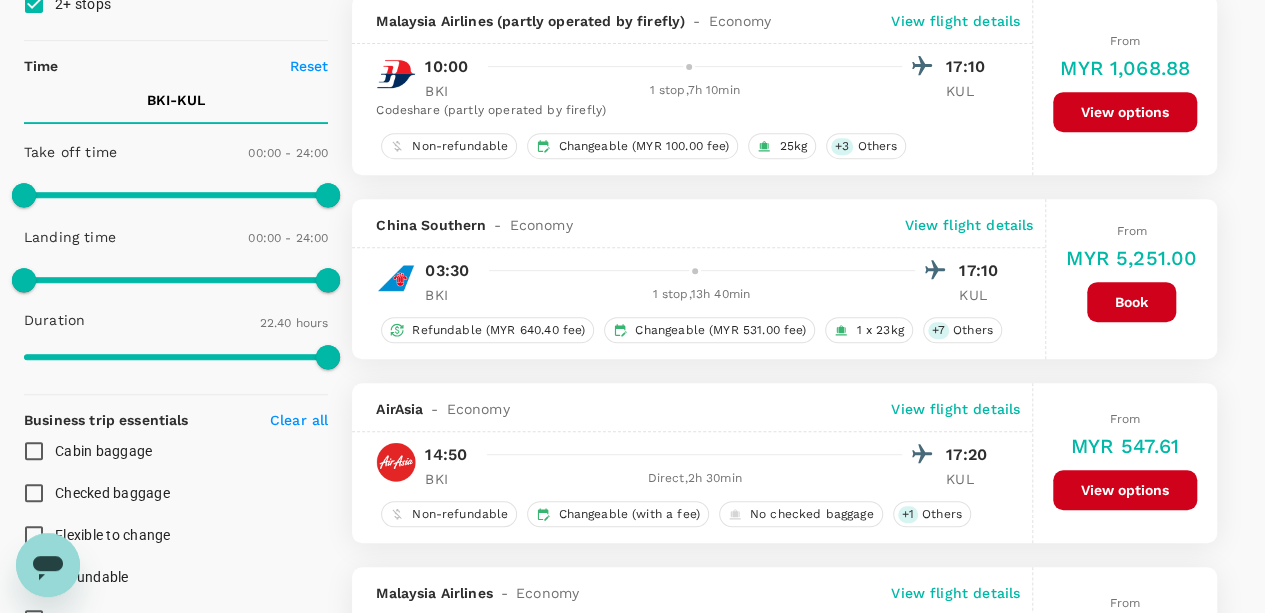 scroll, scrollTop: 0, scrollLeft: 0, axis: both 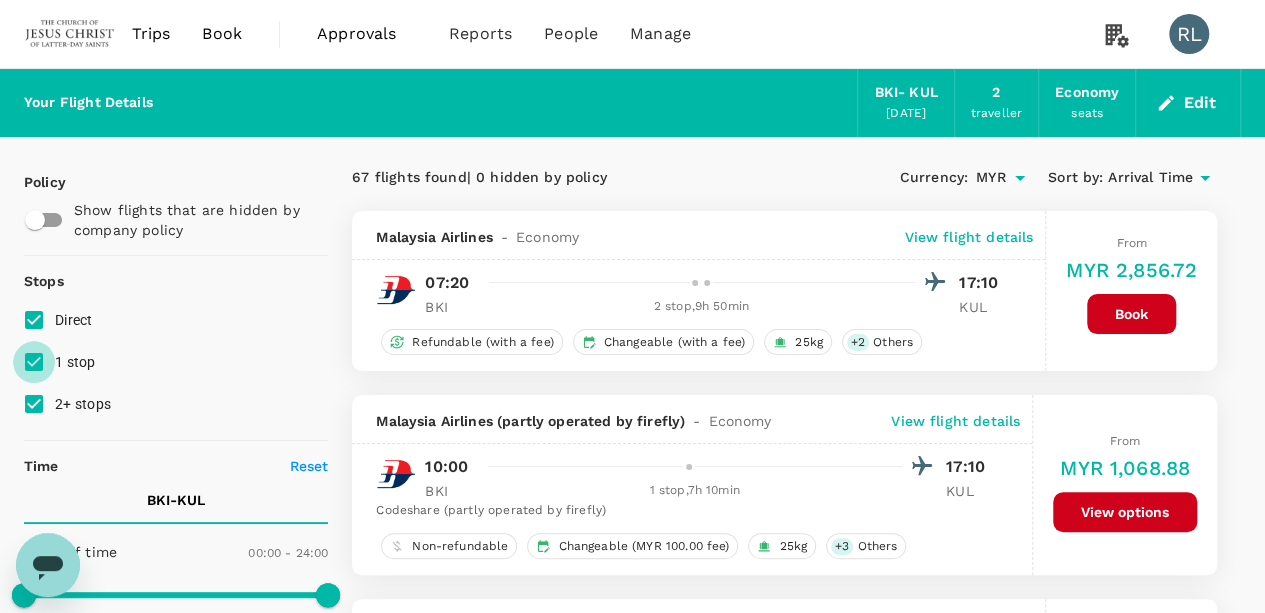 click on "1 stop" at bounding box center (34, 362) 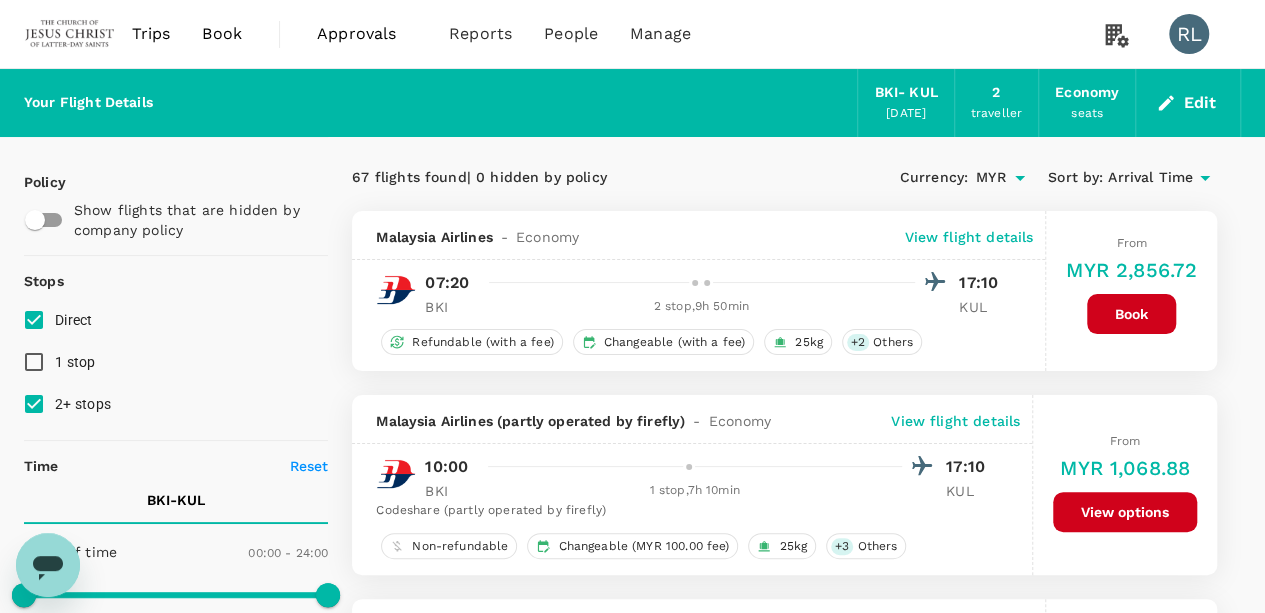 click on "2+ stops" at bounding box center [34, 404] 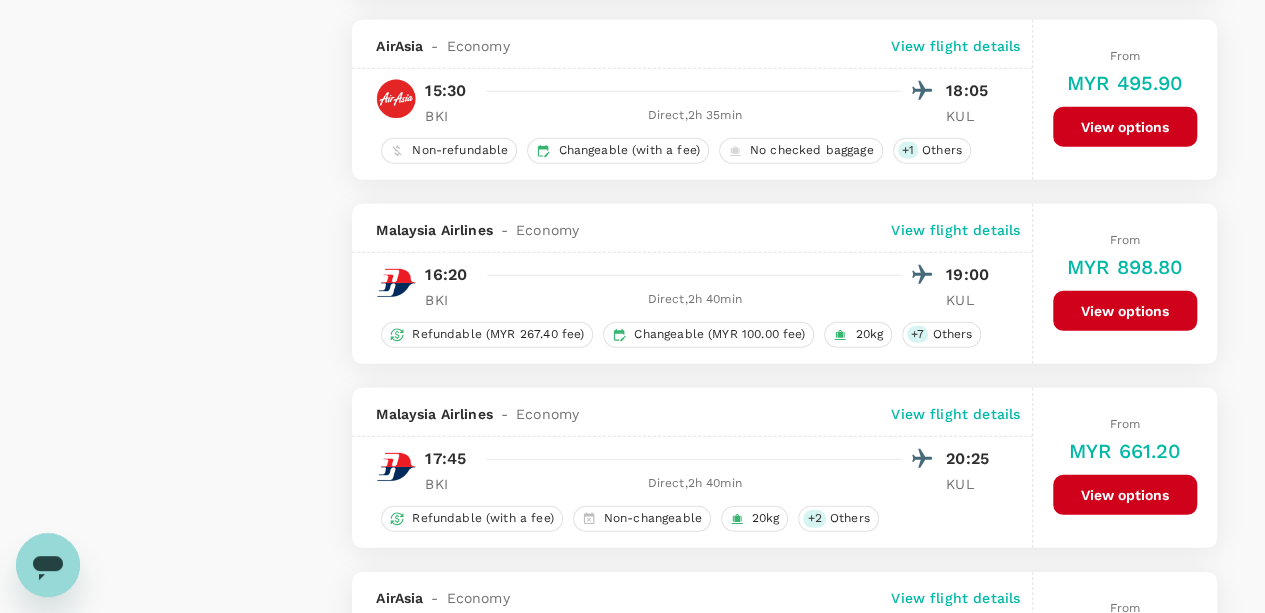 scroll, scrollTop: 2800, scrollLeft: 0, axis: vertical 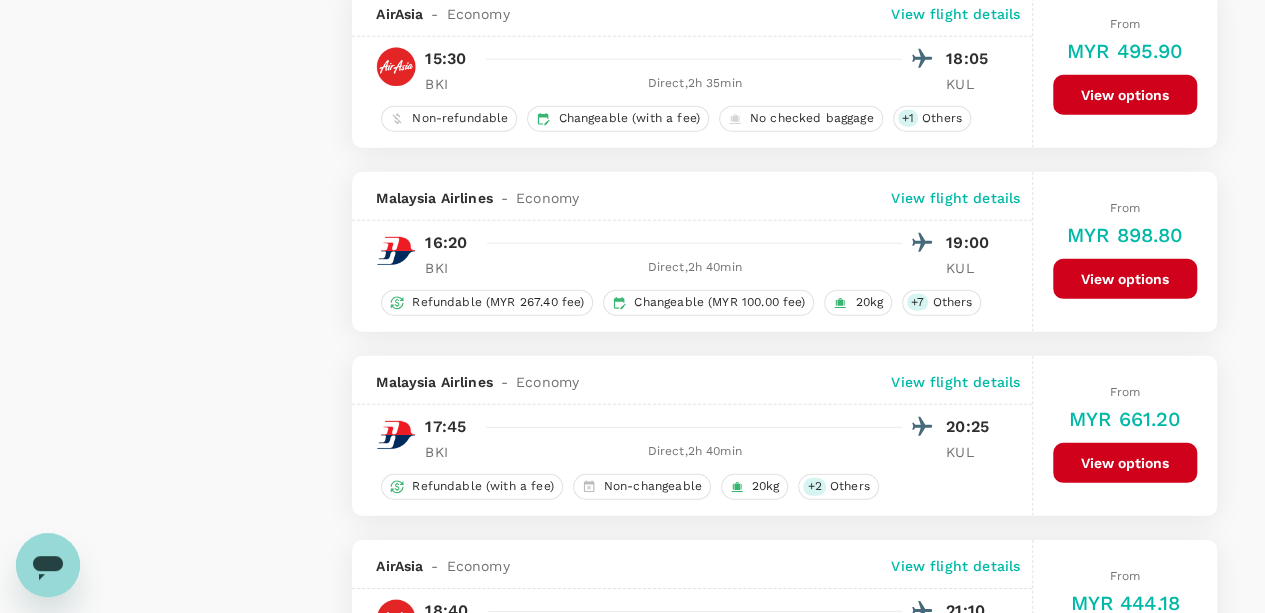 click on "View options" at bounding box center (1125, 463) 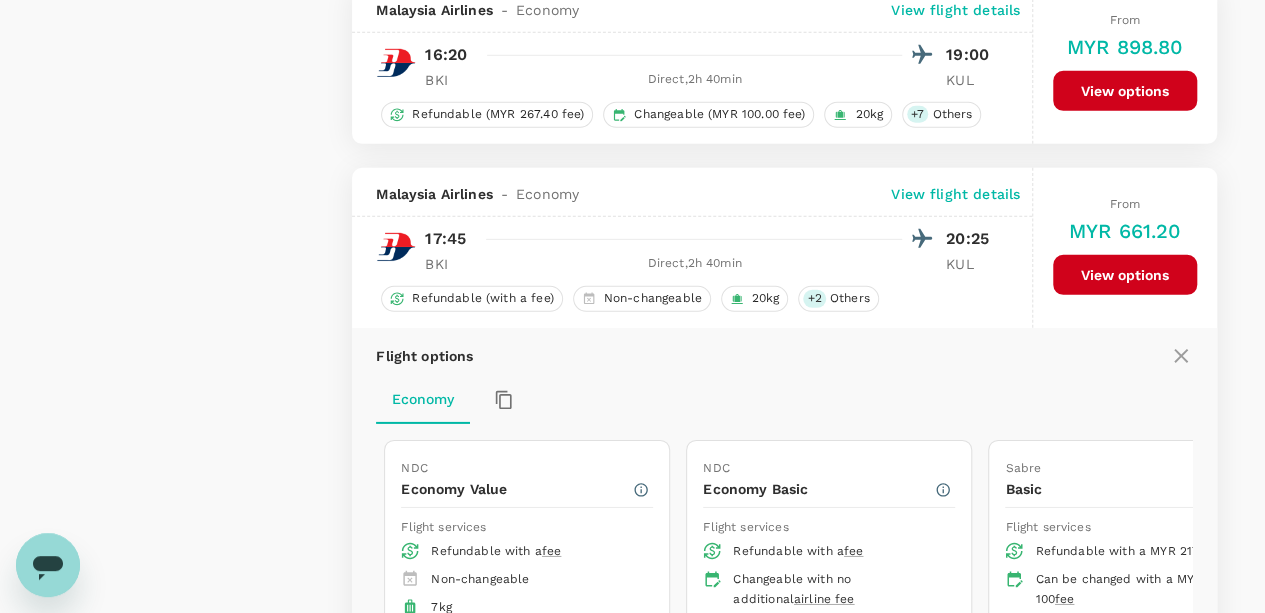 scroll, scrollTop: 3144, scrollLeft: 0, axis: vertical 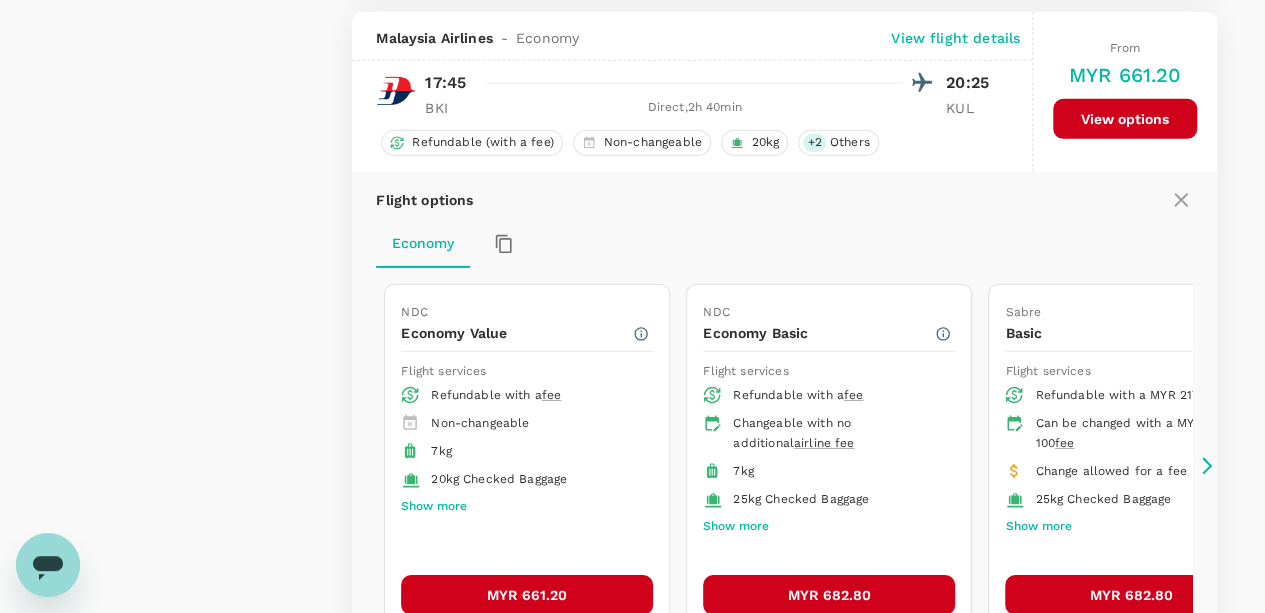 click on "MYR 661.20" at bounding box center (527, 595) 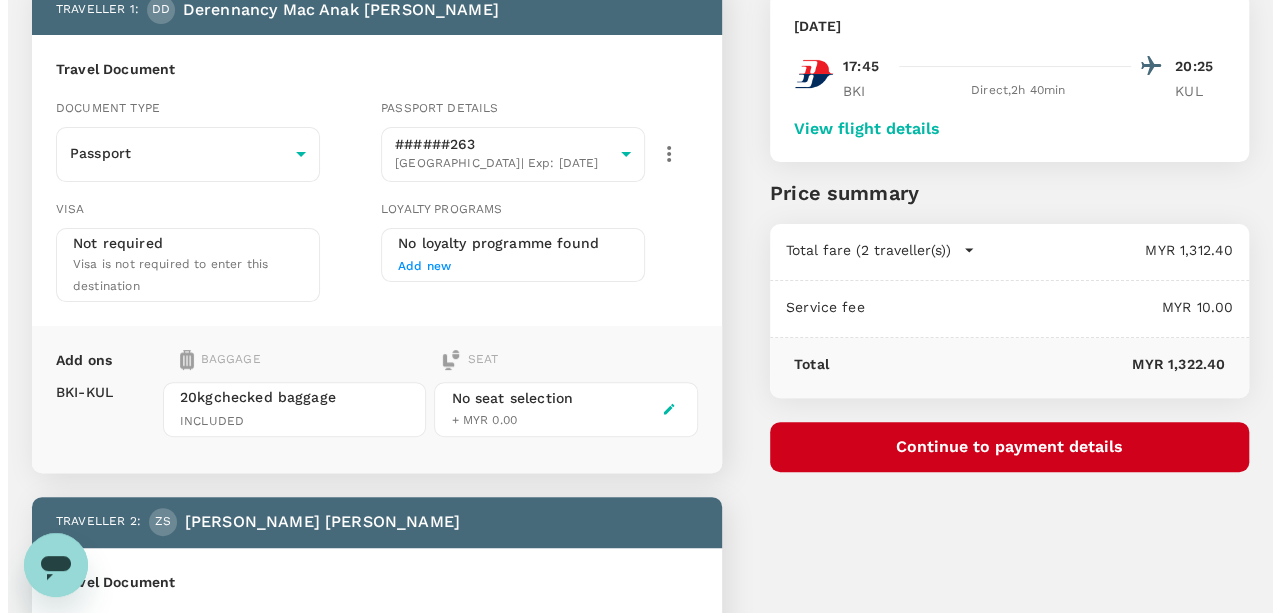 scroll, scrollTop: 100, scrollLeft: 0, axis: vertical 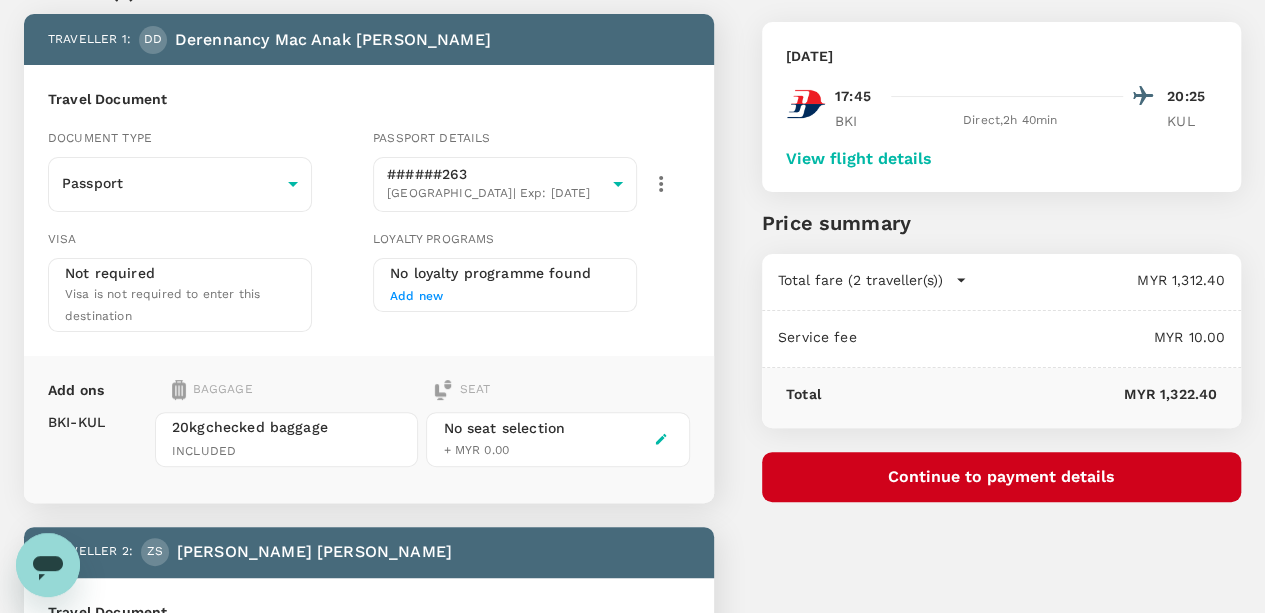 click on "Continue to payment details" at bounding box center (1001, 477) 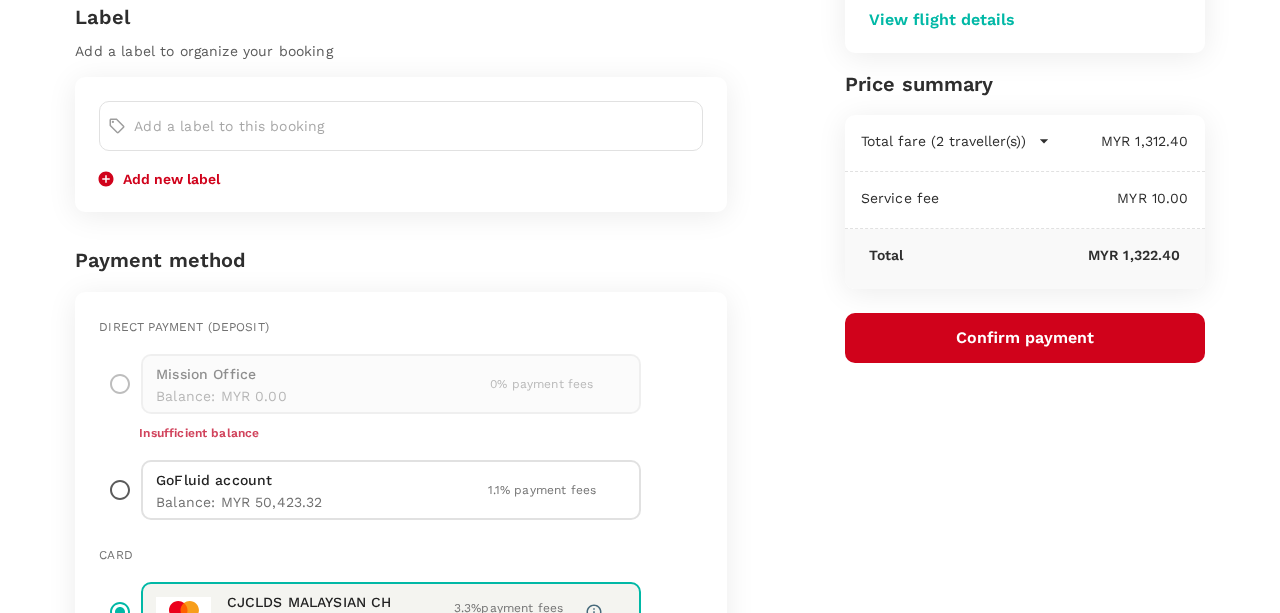 scroll, scrollTop: 300, scrollLeft: 0, axis: vertical 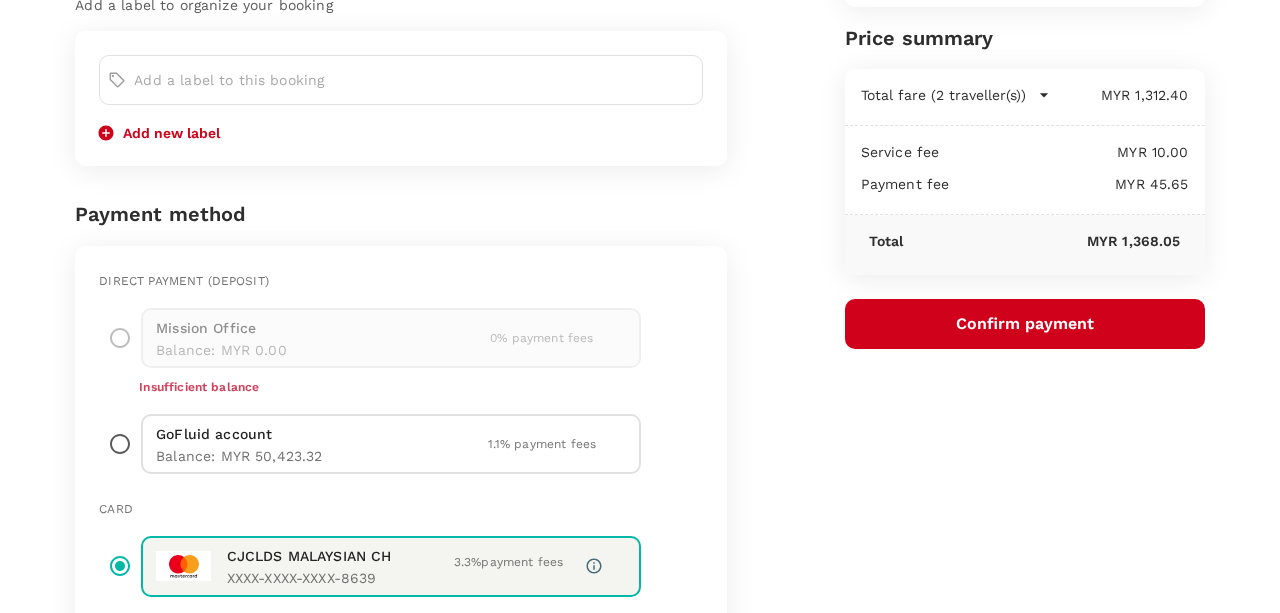 click at bounding box center [120, 444] 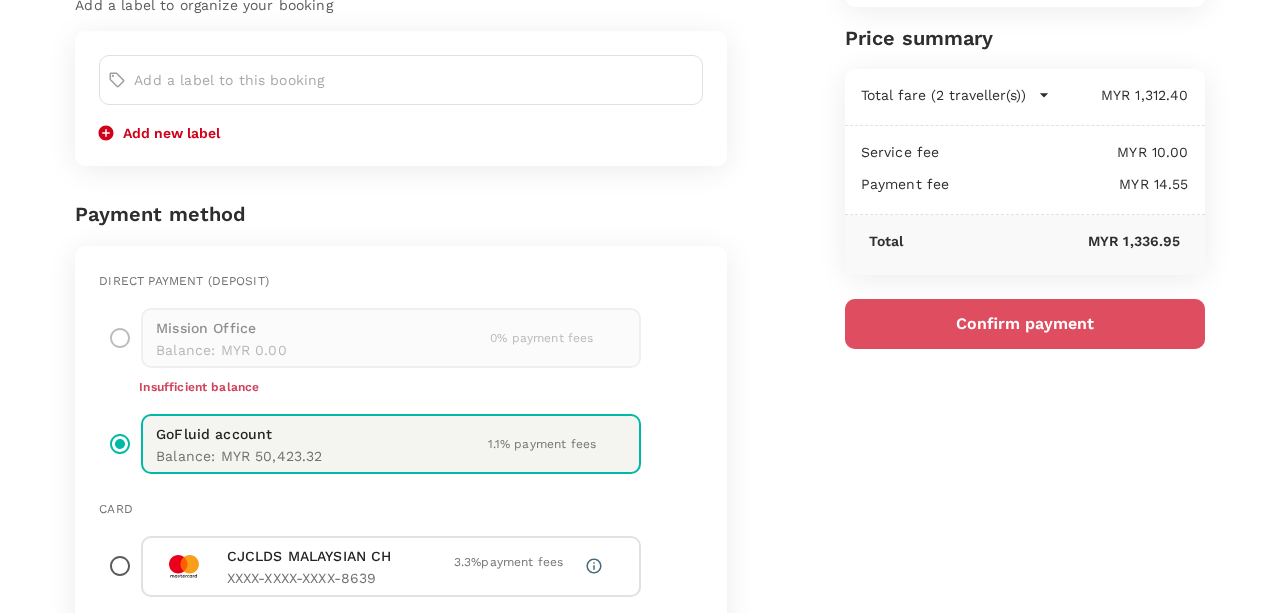 click on "Confirm payment" at bounding box center (1025, 324) 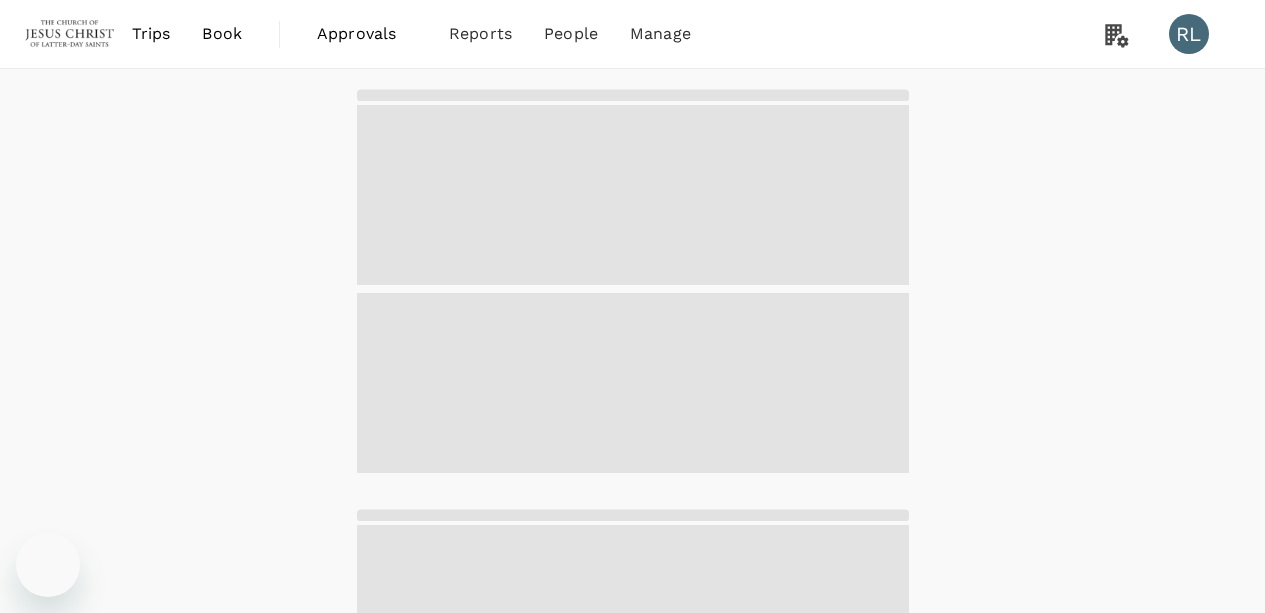 scroll, scrollTop: 0, scrollLeft: 0, axis: both 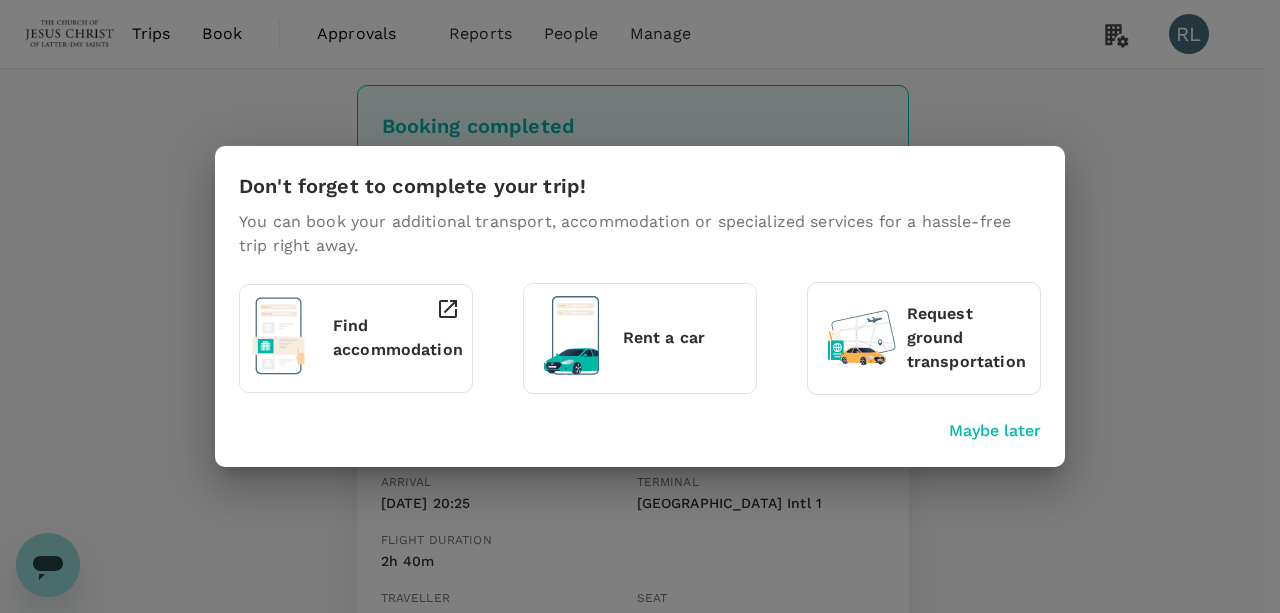 click on "Maybe later" at bounding box center [995, 431] 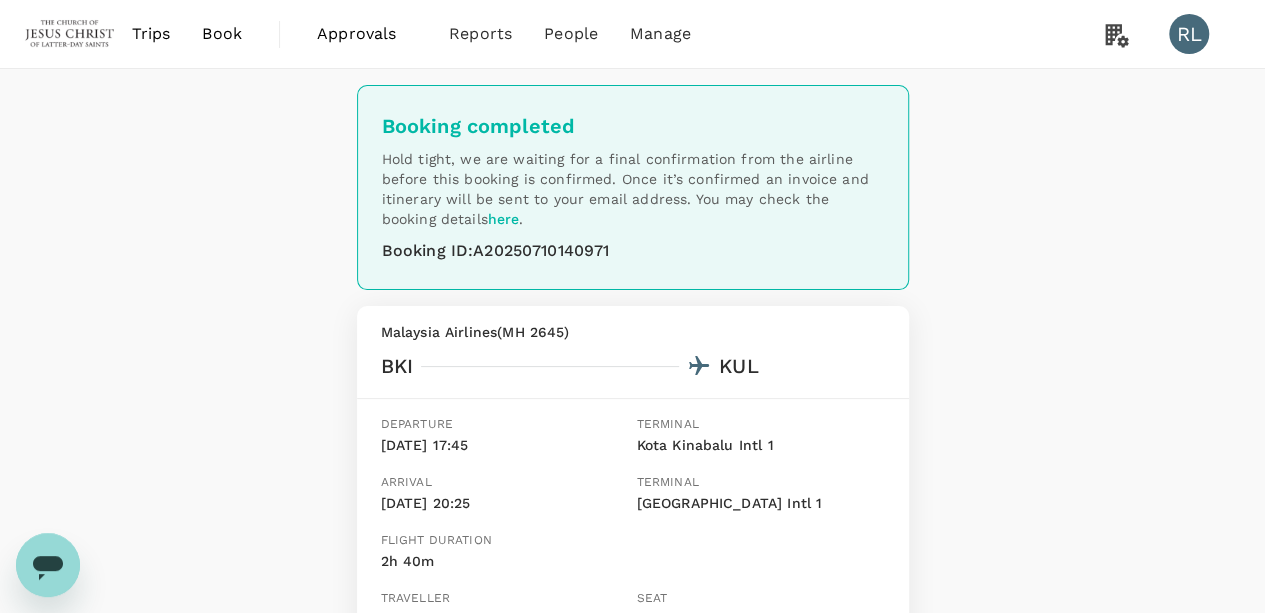 click on "Book" at bounding box center [222, 34] 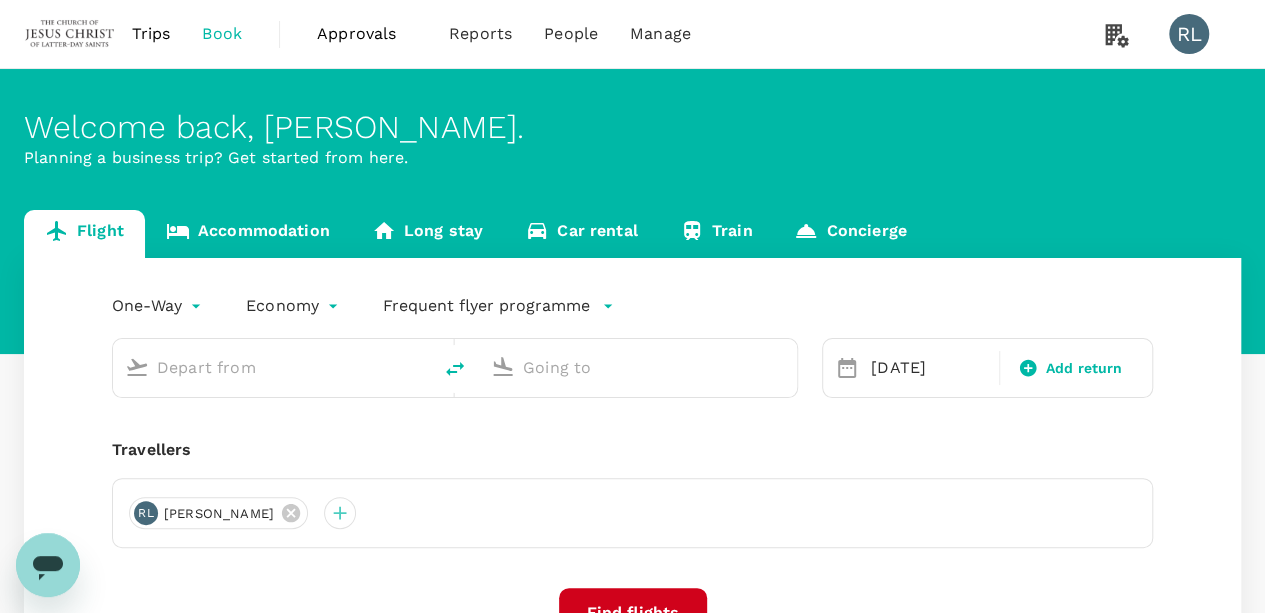 type on "Kota Kinabalu Intl (BKI)" 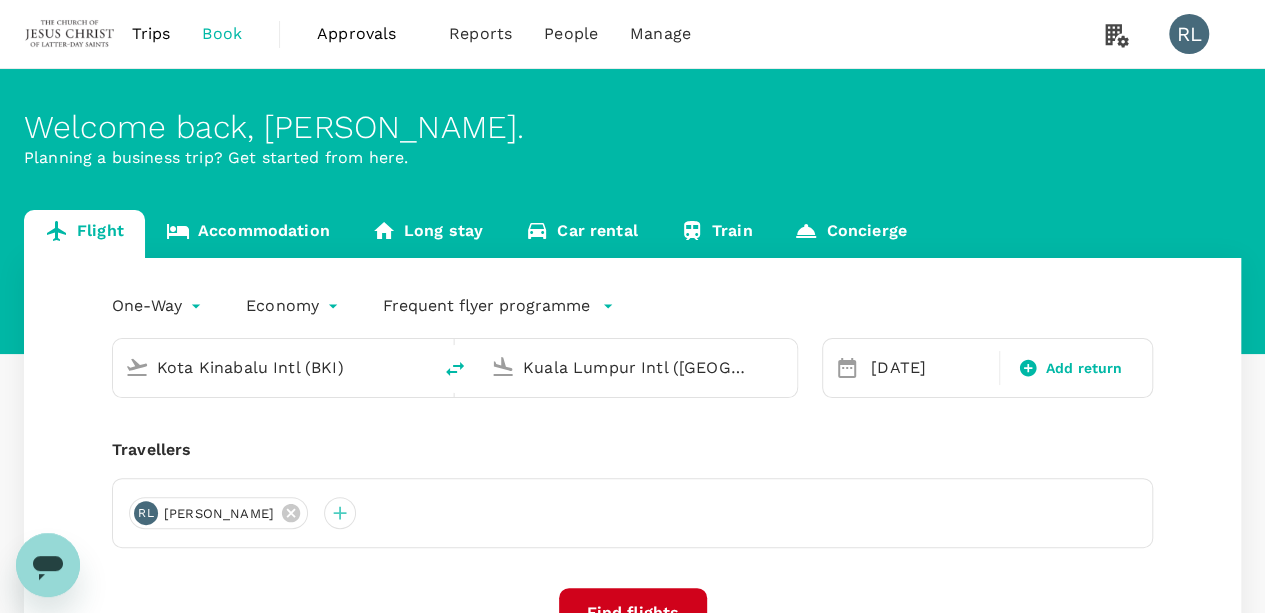 type 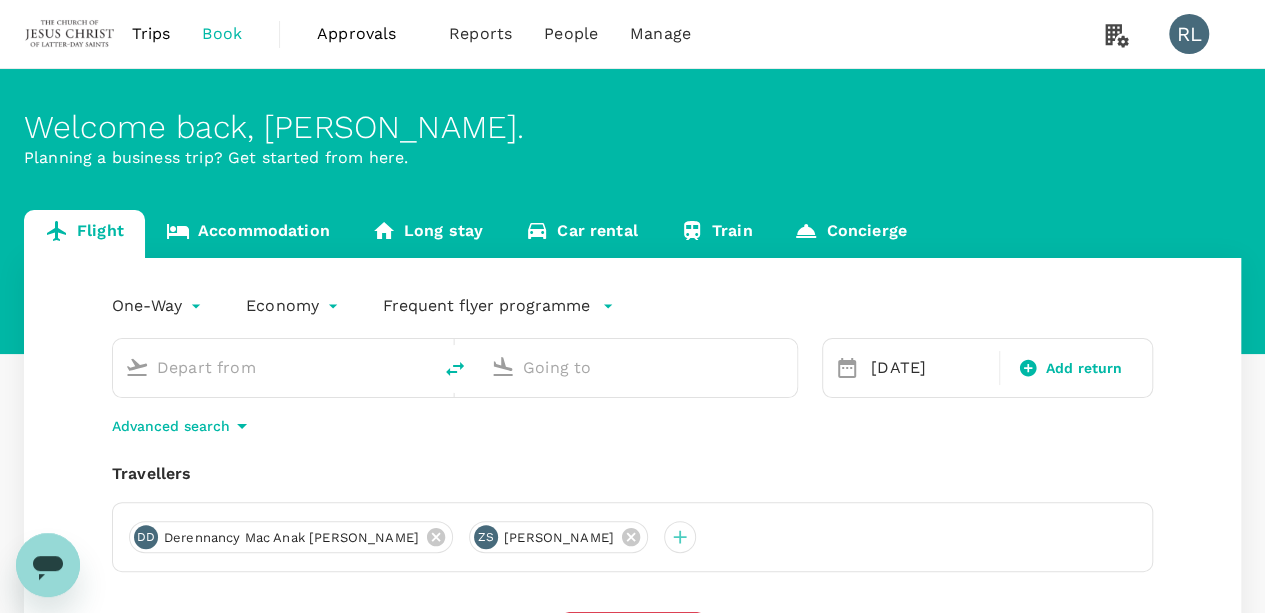 type on "Kota Kinabalu Intl (BKI)" 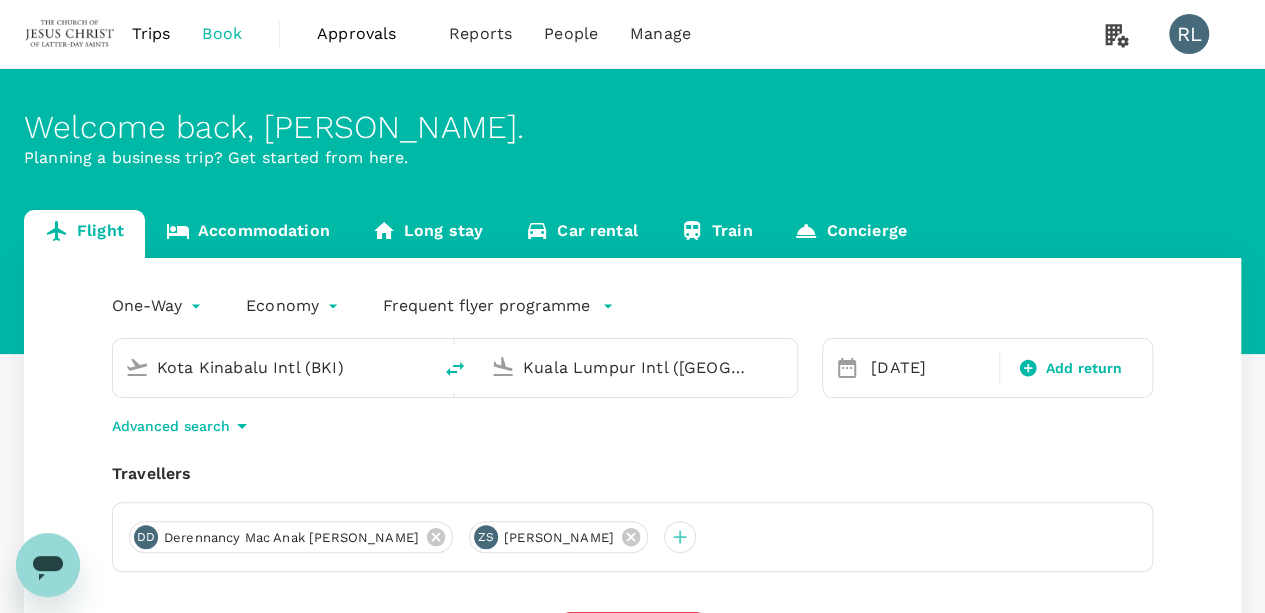 drag, startPoint x: 358, startPoint y: 367, endPoint x: 130, endPoint y: 366, distance: 228.0022 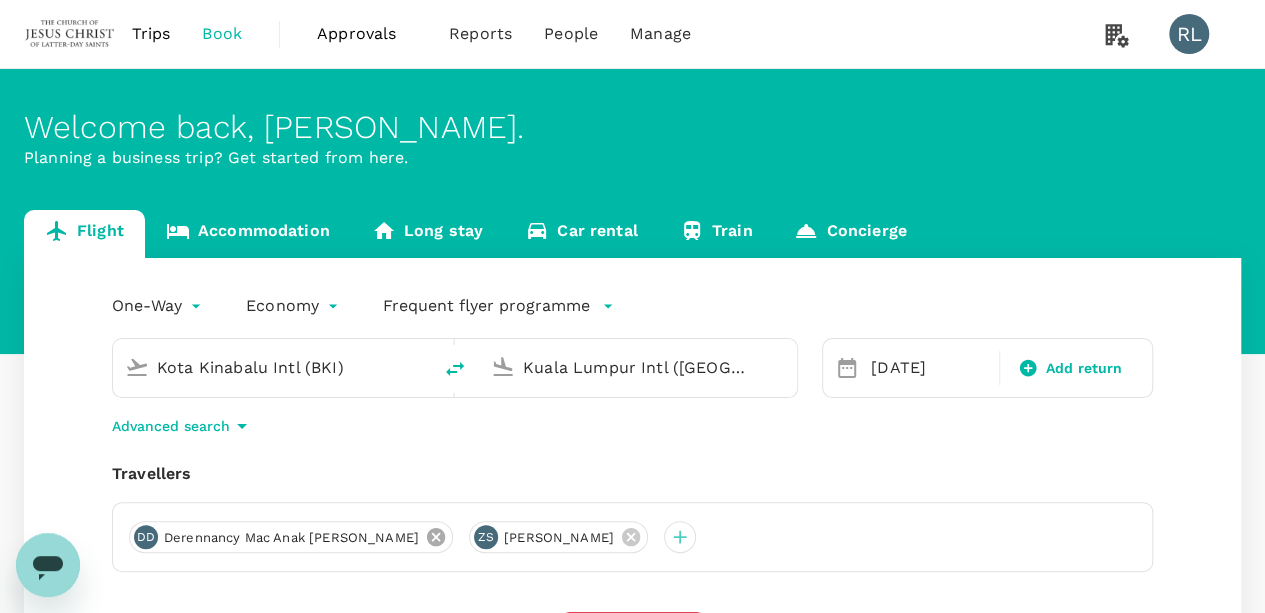 click 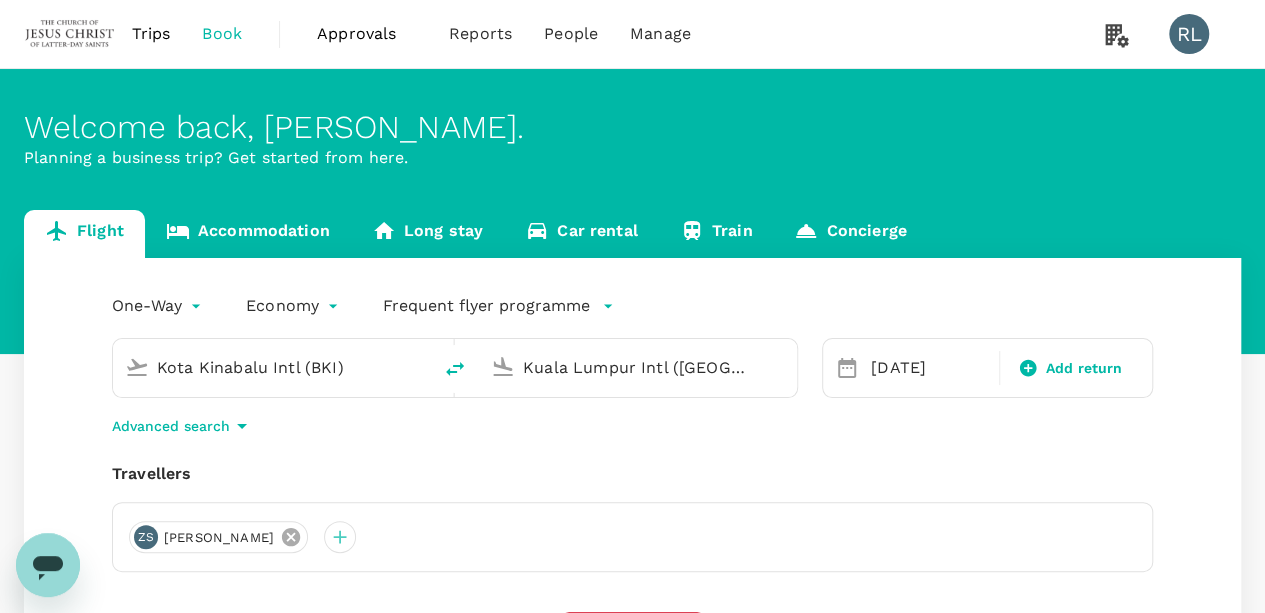 click 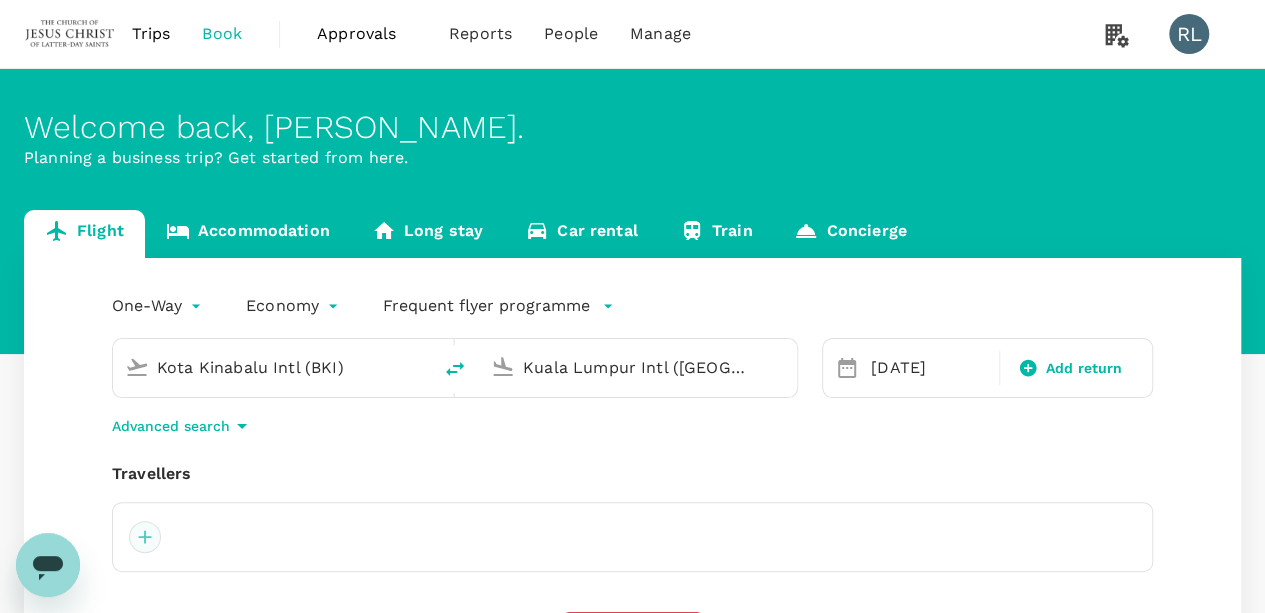click at bounding box center (145, 537) 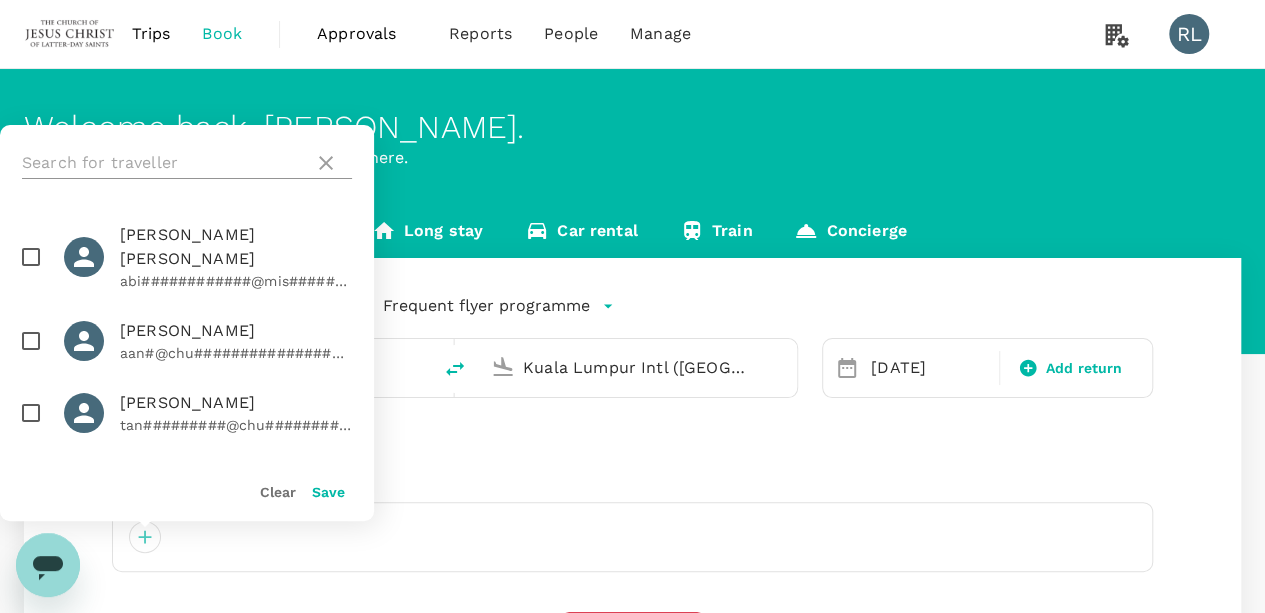 click at bounding box center [164, 163] 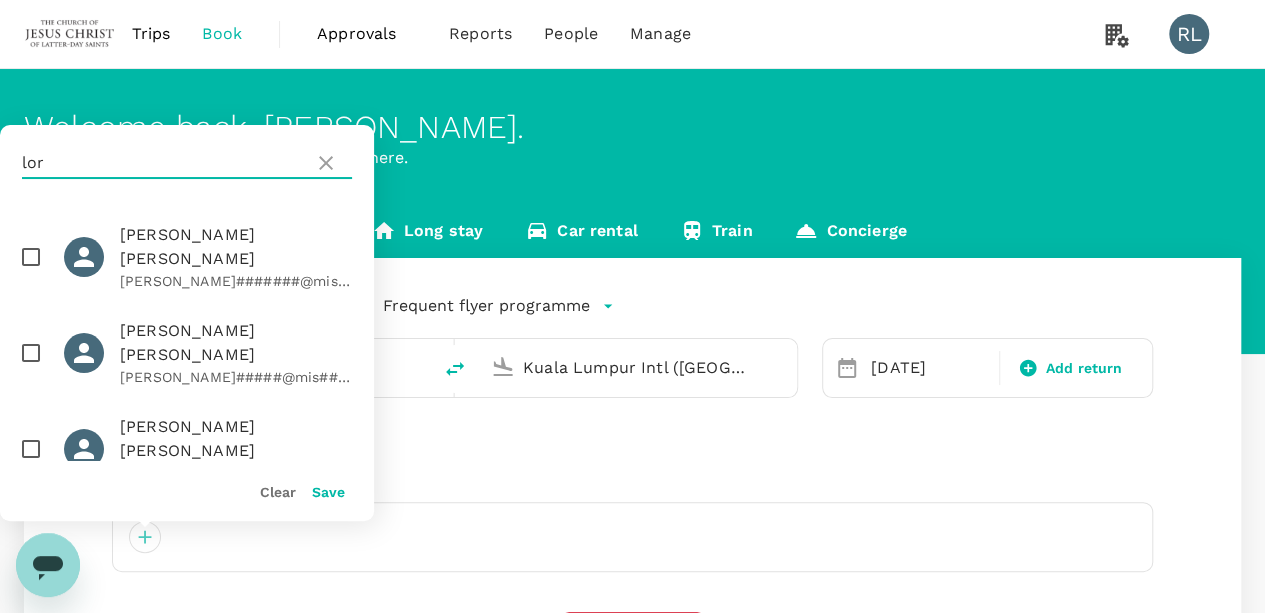 type on "lor" 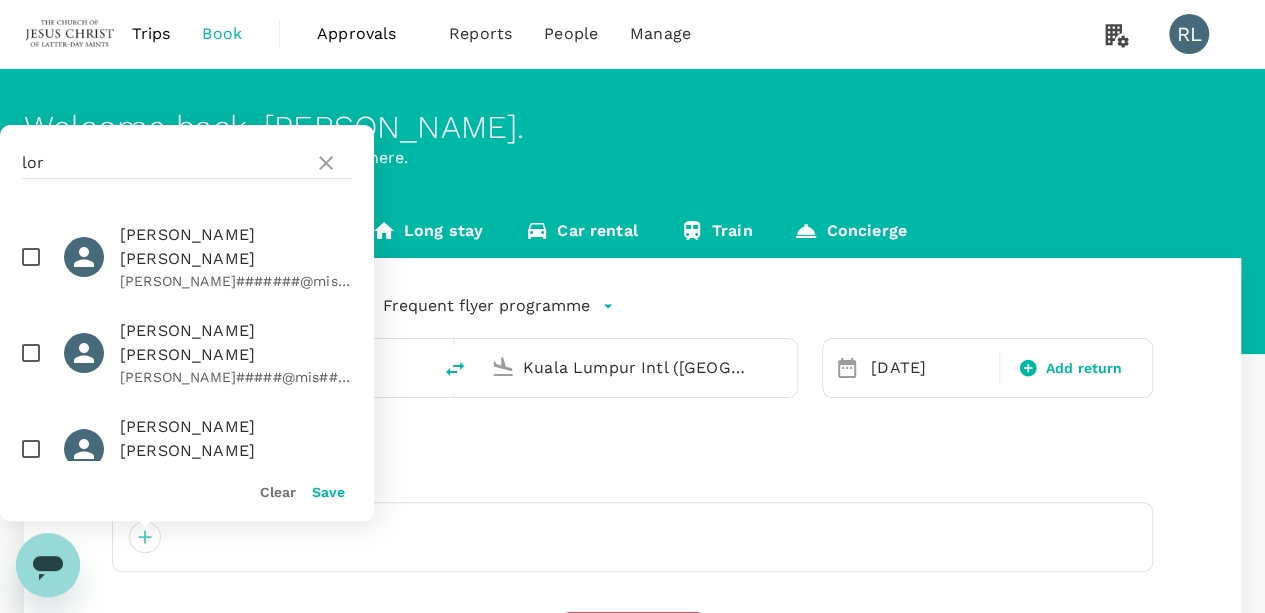 click at bounding box center (31, 353) 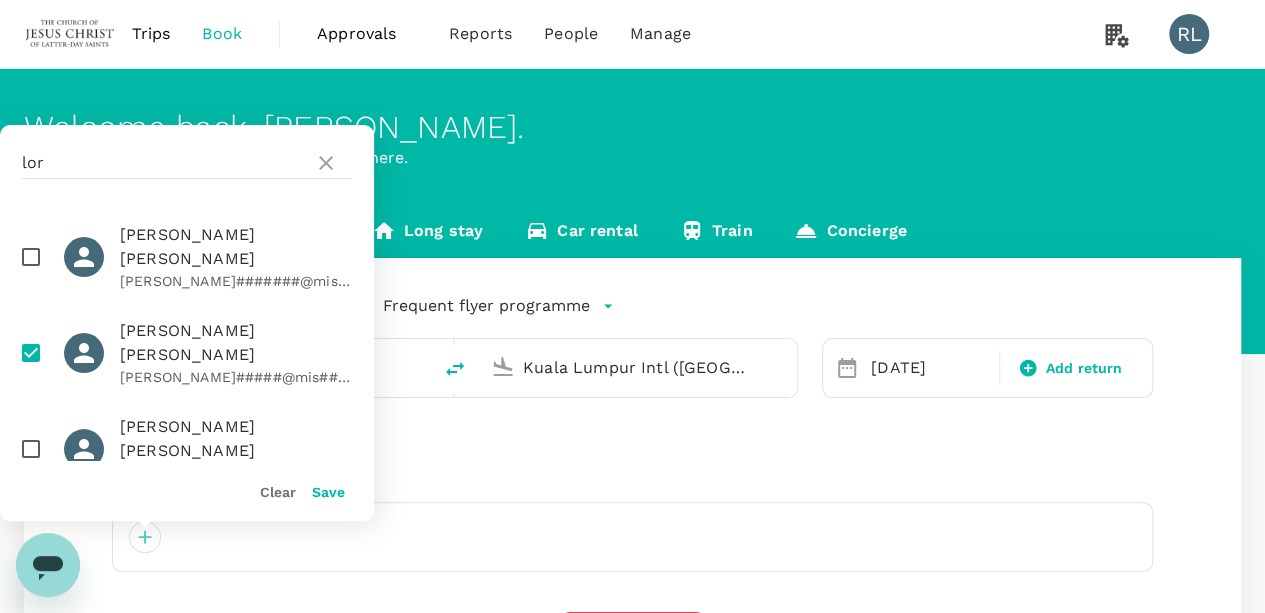 click on "Save" at bounding box center (328, 492) 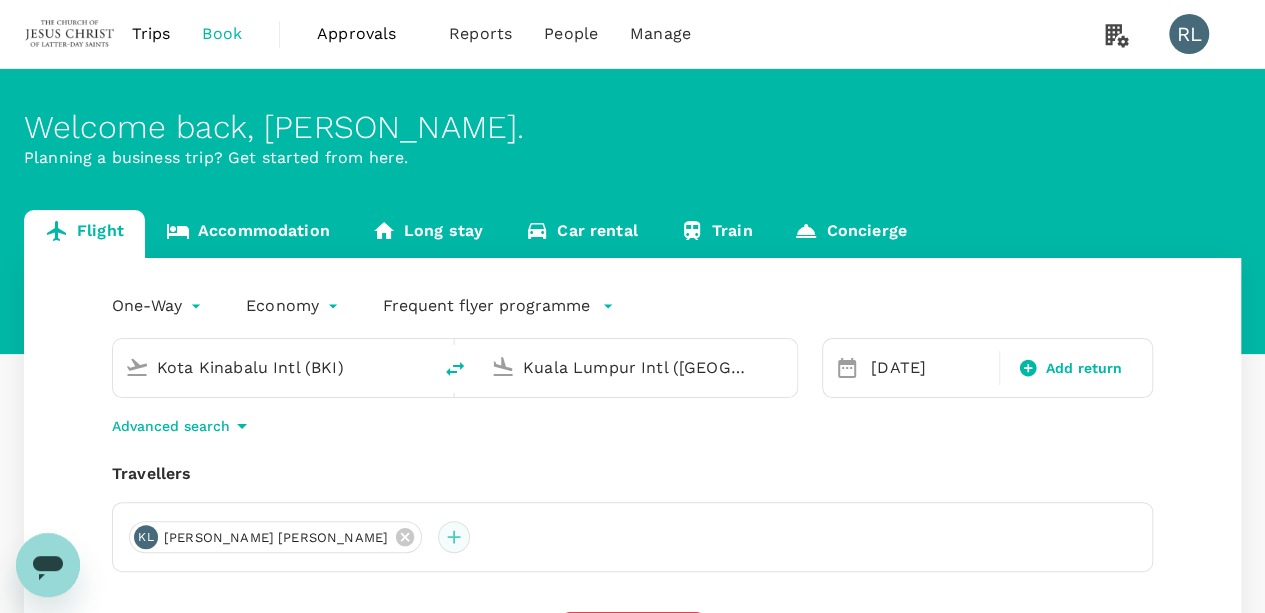 click at bounding box center [454, 537] 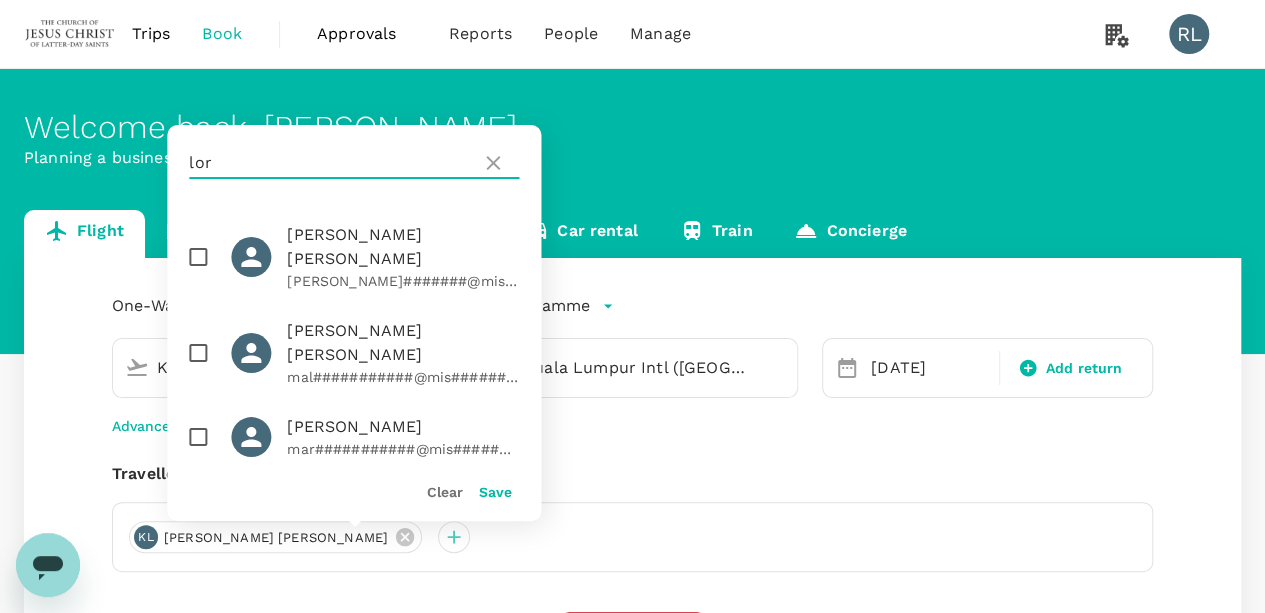 drag, startPoint x: 246, startPoint y: 156, endPoint x: 127, endPoint y: 148, distance: 119.26861 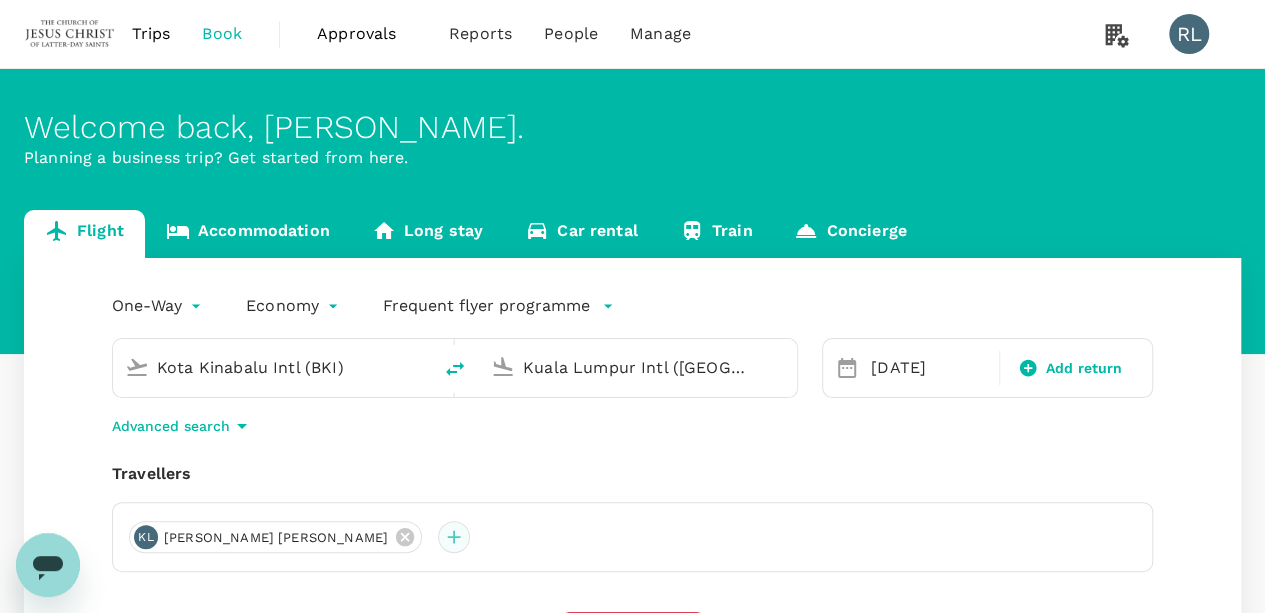 click at bounding box center (454, 537) 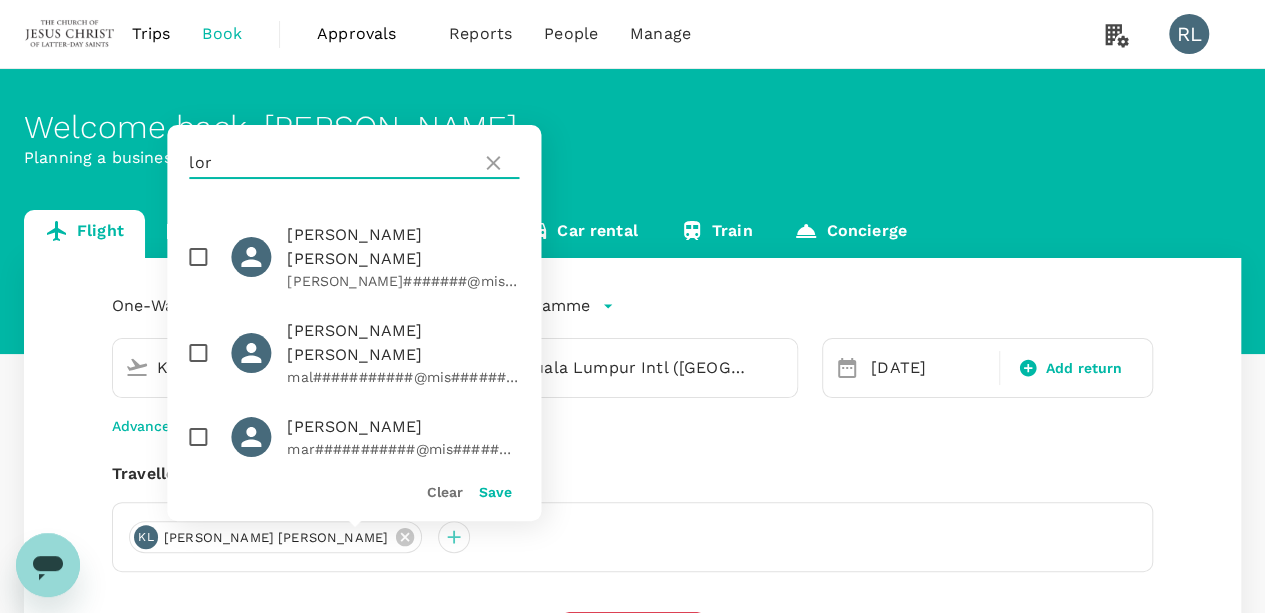 drag, startPoint x: 241, startPoint y: 160, endPoint x: 187, endPoint y: 161, distance: 54.00926 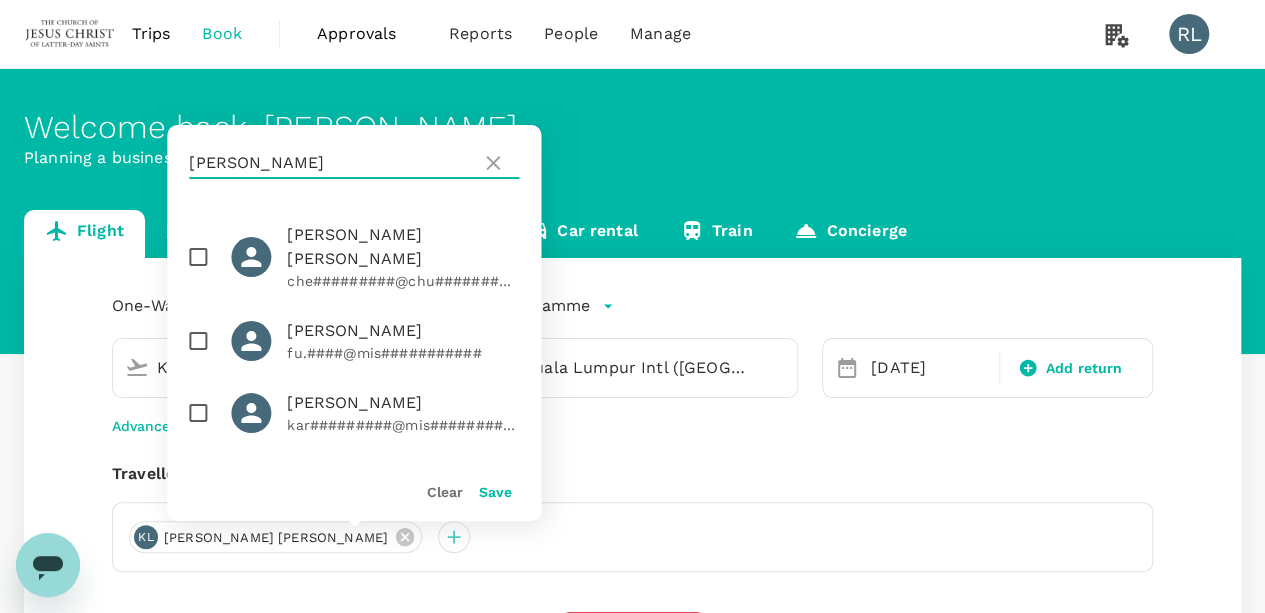 type on "[PERSON_NAME]" 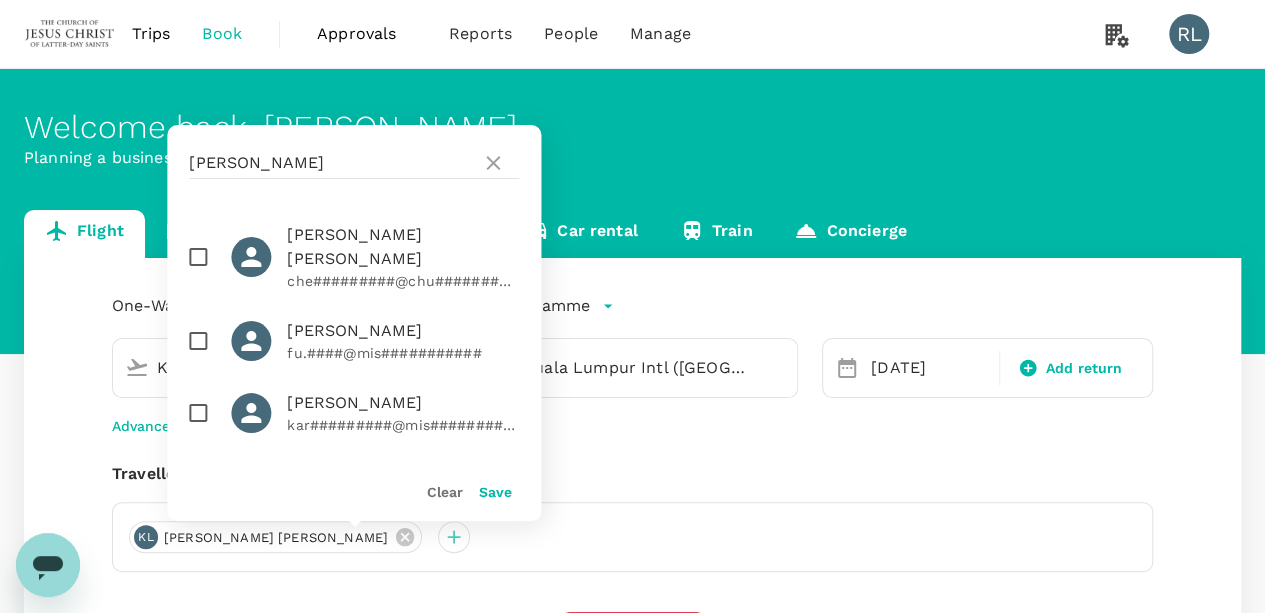 click at bounding box center [198, 413] 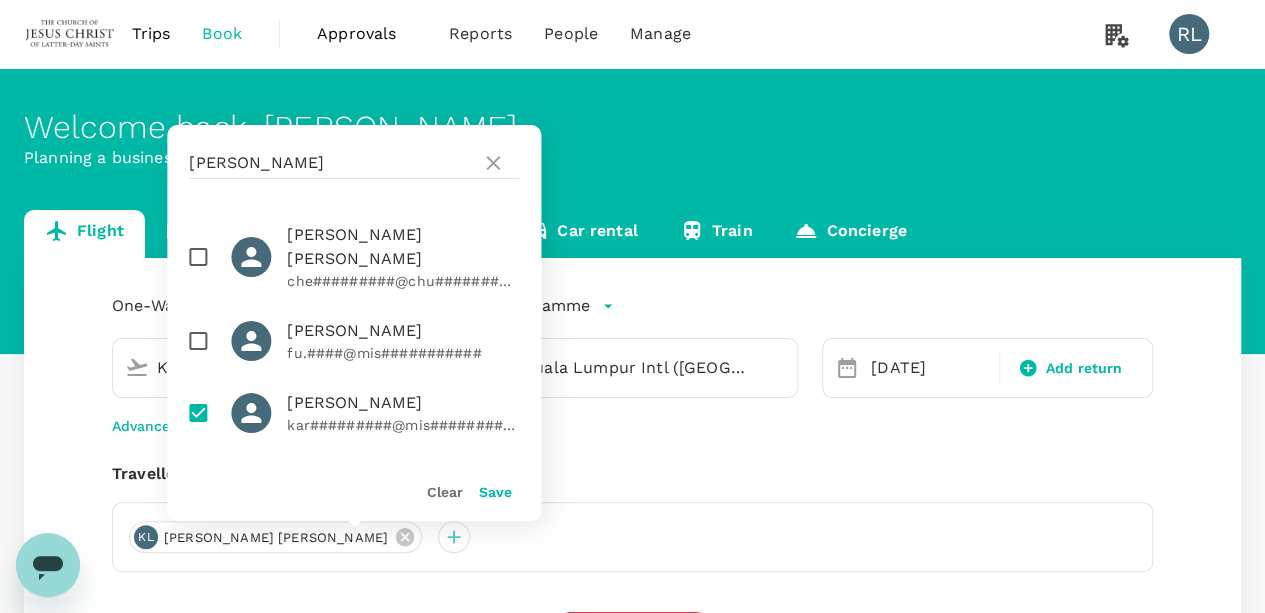 click on "Save" at bounding box center (495, 492) 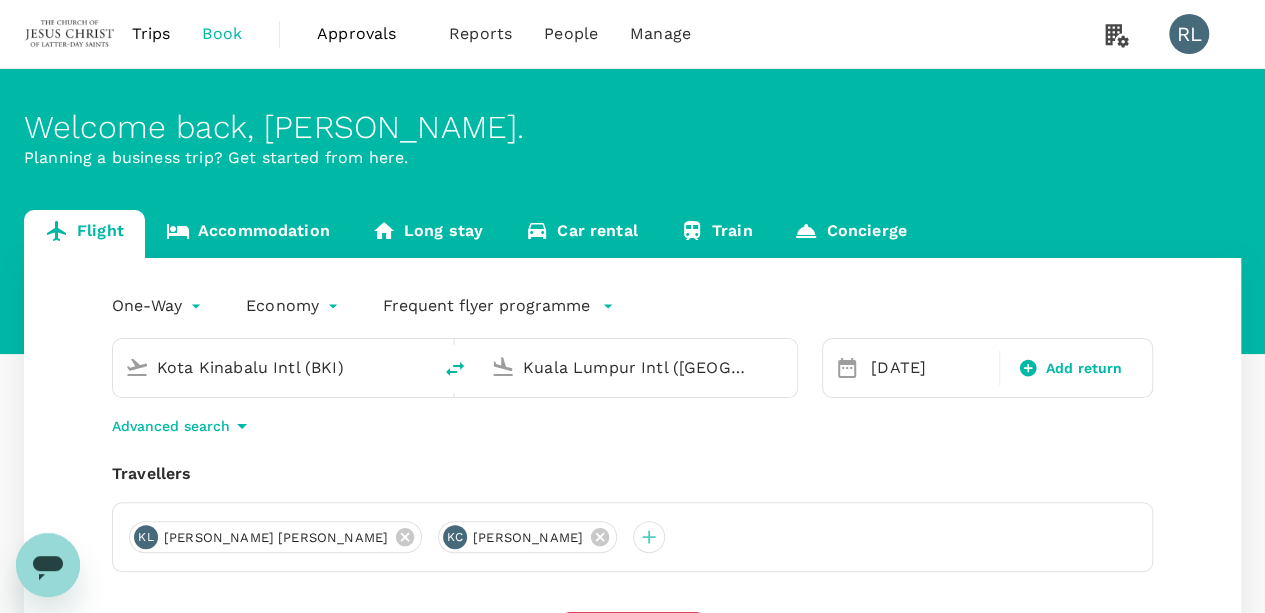click on "Kota Kinabalu Intl (BKI)" at bounding box center (273, 367) 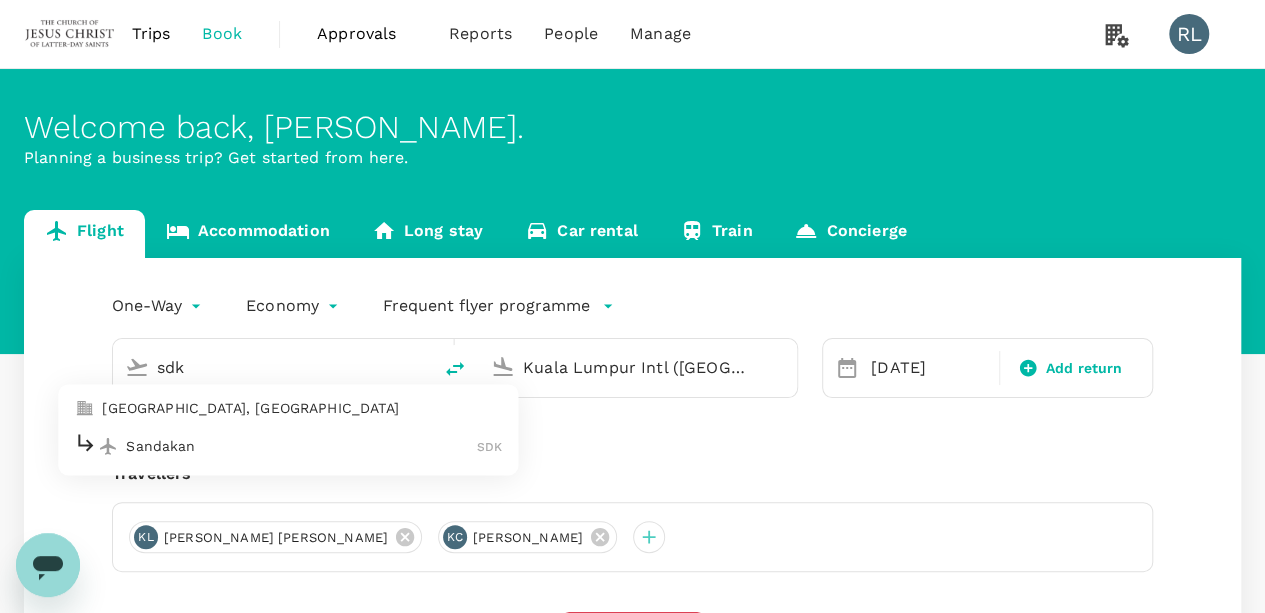 click on "Sandakan" at bounding box center (301, 446) 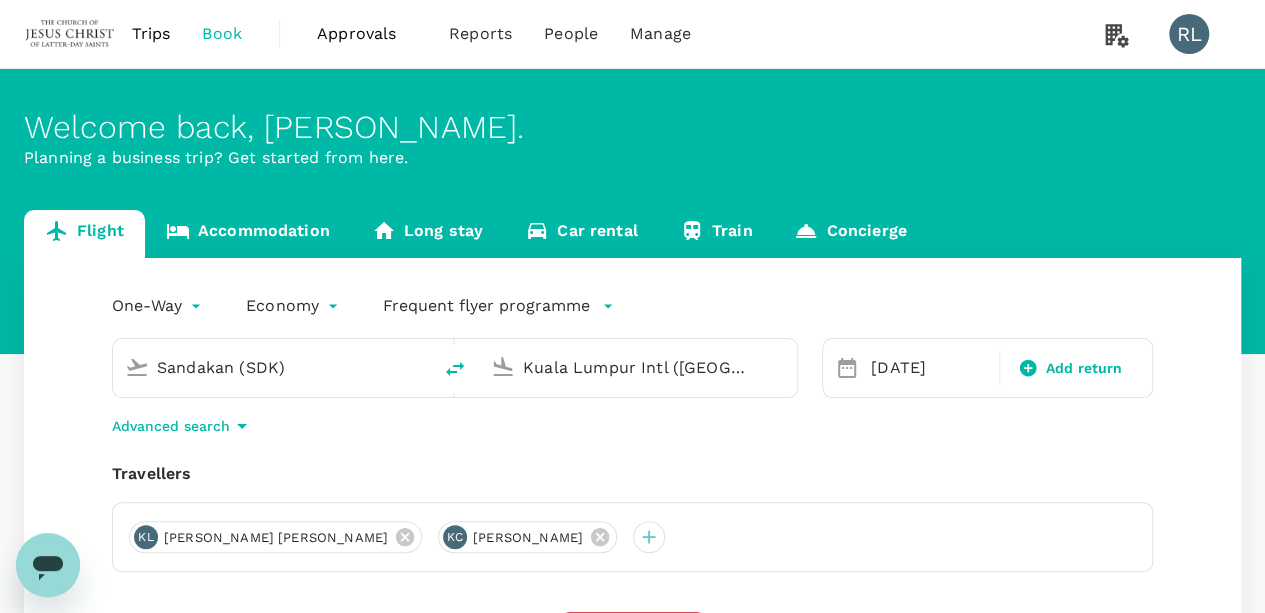 drag, startPoint x: 720, startPoint y: 374, endPoint x: 480, endPoint y: 368, distance: 240.07498 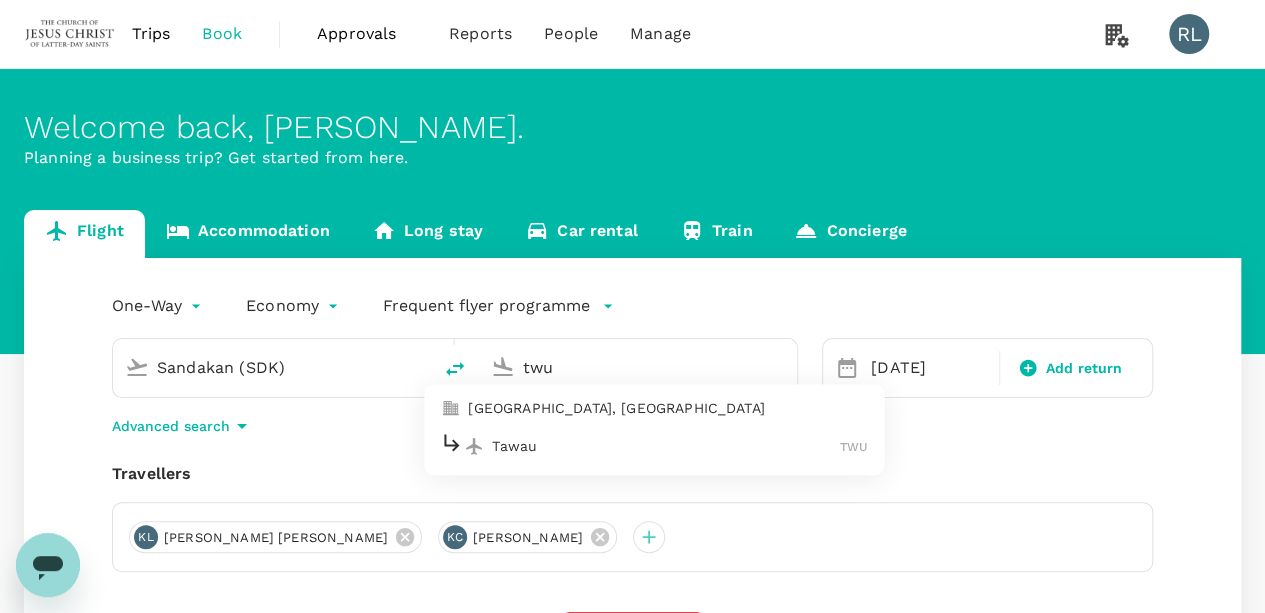 click on "Tawau" at bounding box center (666, 446) 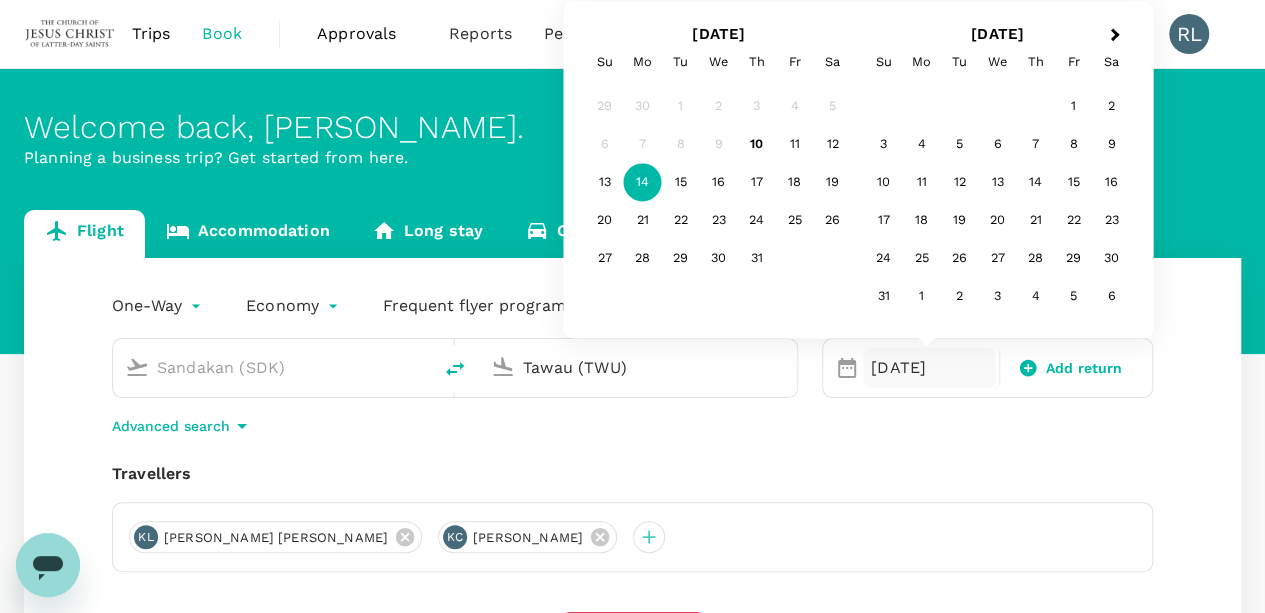 type on "Tawau (TWU)" 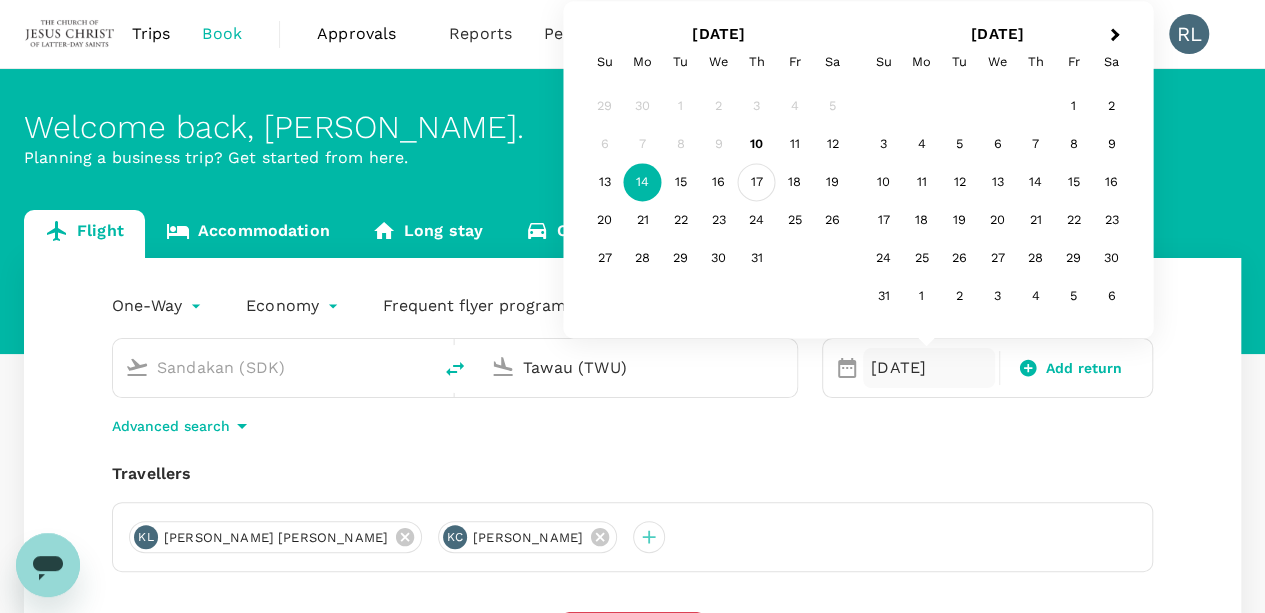 click on "17" at bounding box center (757, 183) 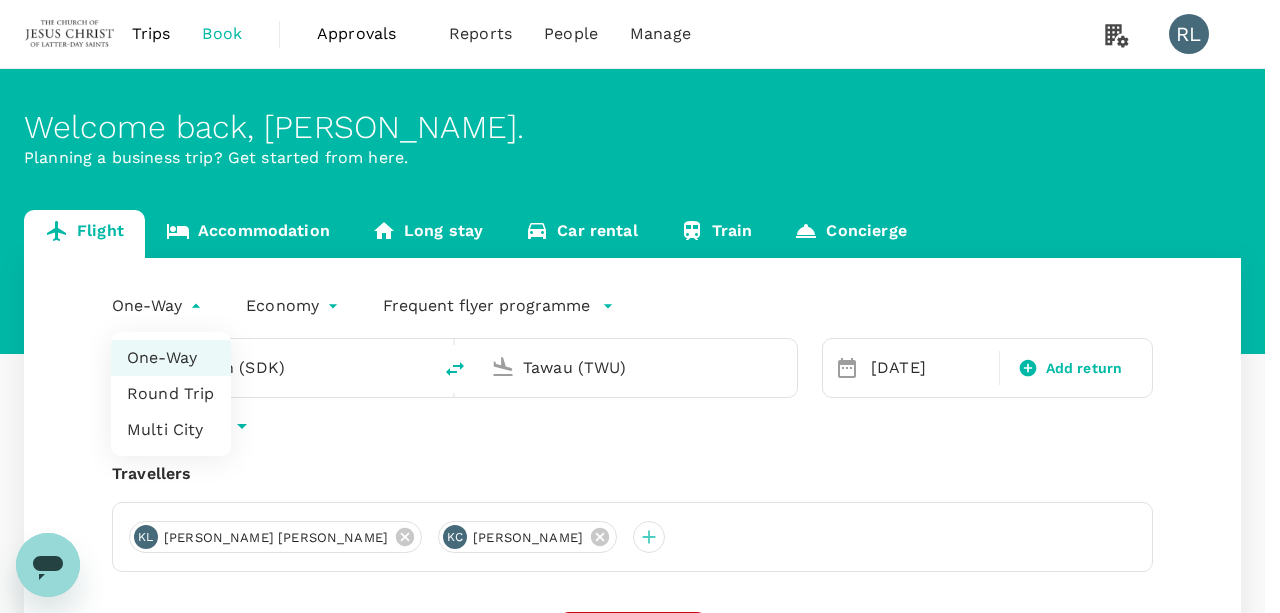 click on "Trips Book Approvals 0 Reports People Manage RL Welcome back , [PERSON_NAME] . Planning a business trip? Get started from here. Flight Accommodation Long stay Car rental Train Concierge One-Way oneway Economy economy Frequent flyer programme Sandakan (SDK) [GEOGRAPHIC_DATA] ([GEOGRAPHIC_DATA]) Selected date: [DATE] [DATE] Add return Advanced search Travellers   [PERSON_NAME] [PERSON_NAME] [PERSON_NAME] Find flights Your recent search Flight to [GEOGRAPHIC_DATA] KCH - MYY [DATE] - [DATE] · 2 Travellers Flight to [GEOGRAPHIC_DATA] BKI - [GEOGRAPHIC_DATA] [DATE] - [DATE] · 3 Travellers Flight to [GEOGRAPHIC_DATA] KCH - SIN [DATE] · 2 Travellers Version 3.46.3 Privacy Policy Terms of Use Help Centre Frequent flyer programme Add new One-Way Round Trip Multi City" at bounding box center [640, 483] 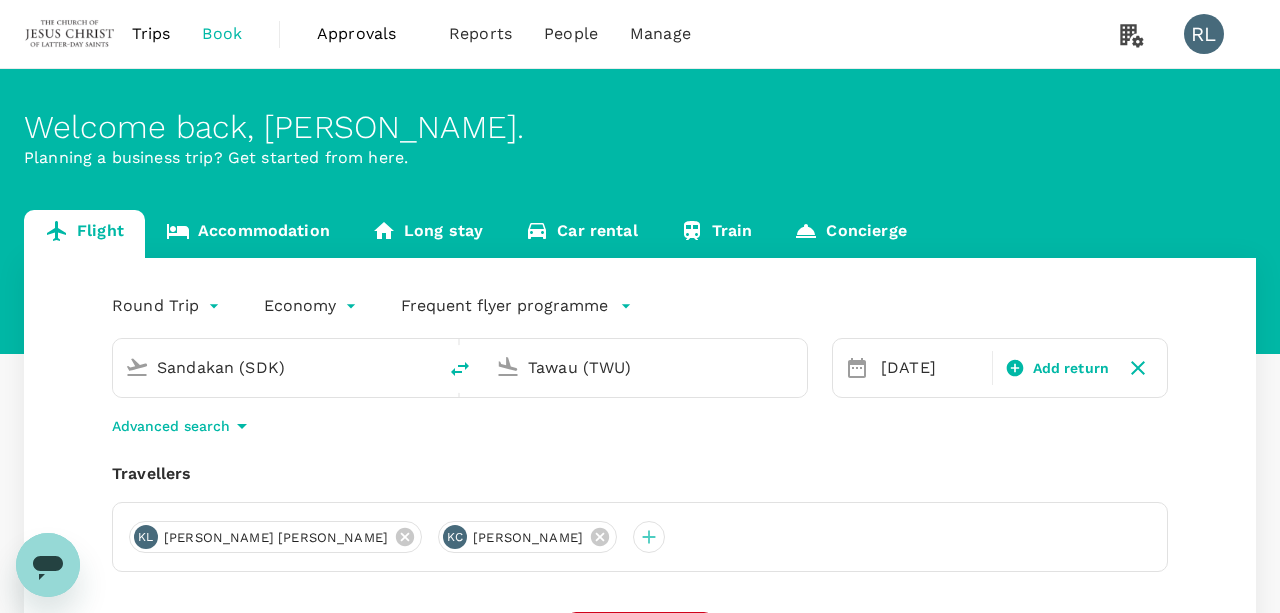 type on "roundtrip" 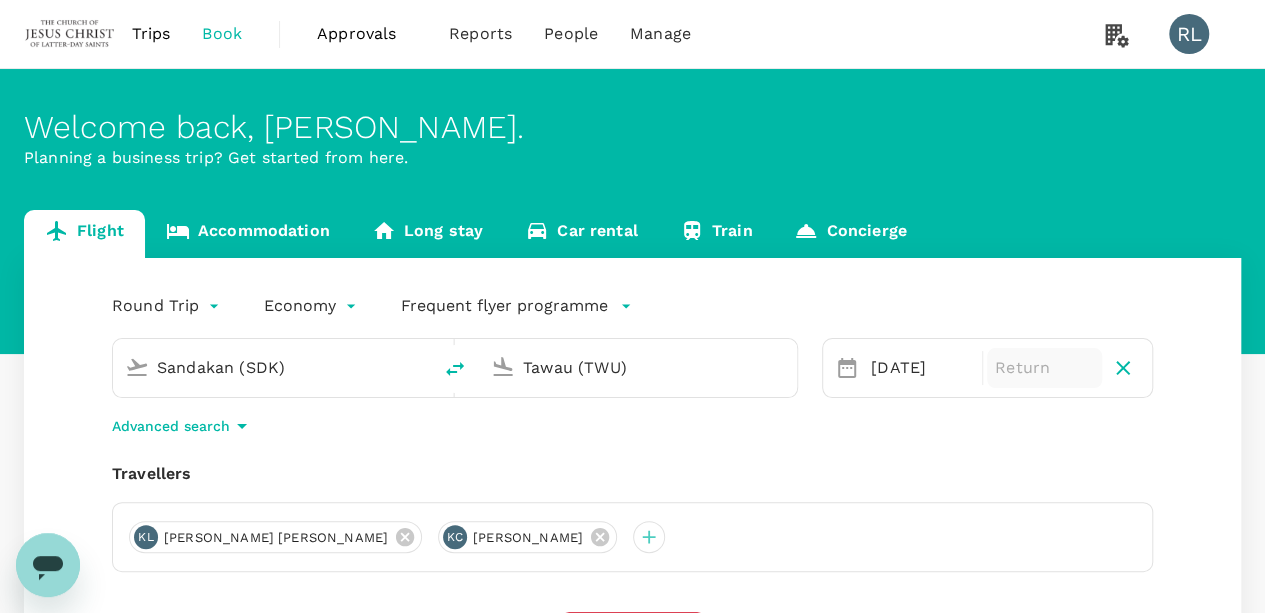 click on "Return" at bounding box center [1044, 368] 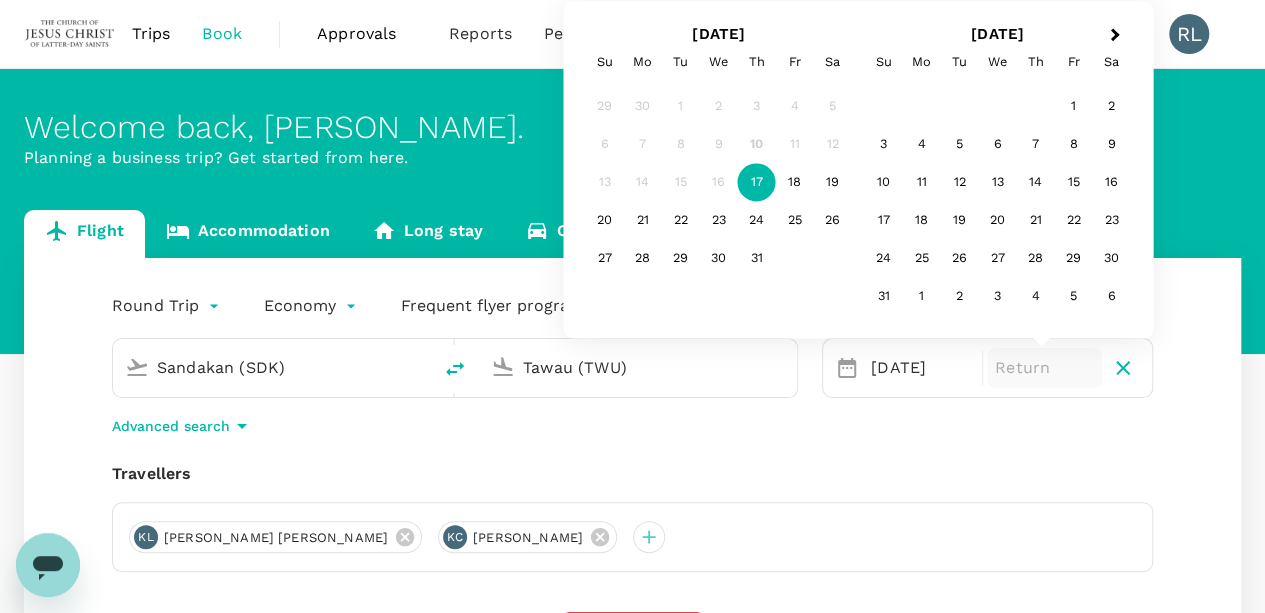 click on "17" at bounding box center (757, 183) 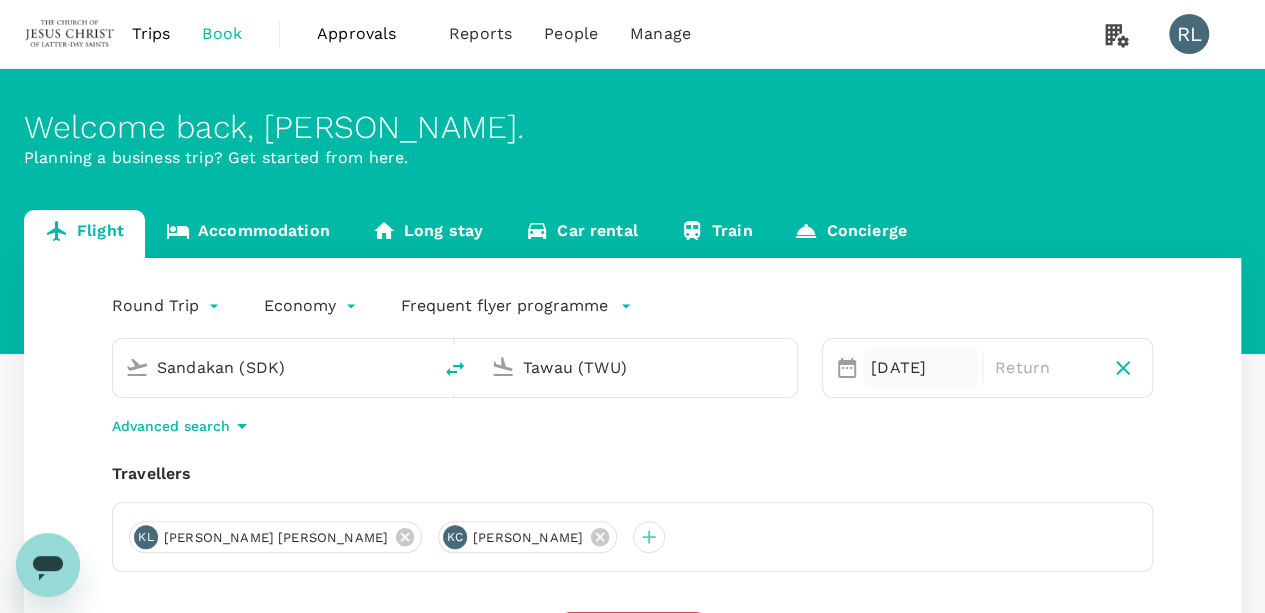 click on "[DATE]" at bounding box center (920, 368) 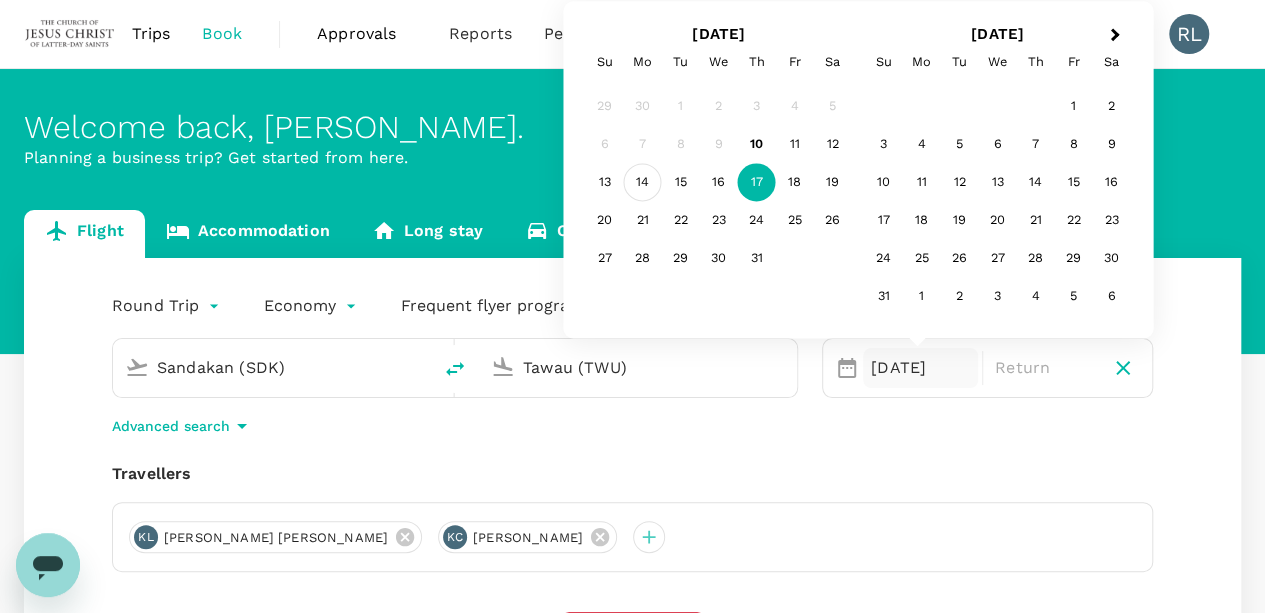 click on "14" at bounding box center (643, 183) 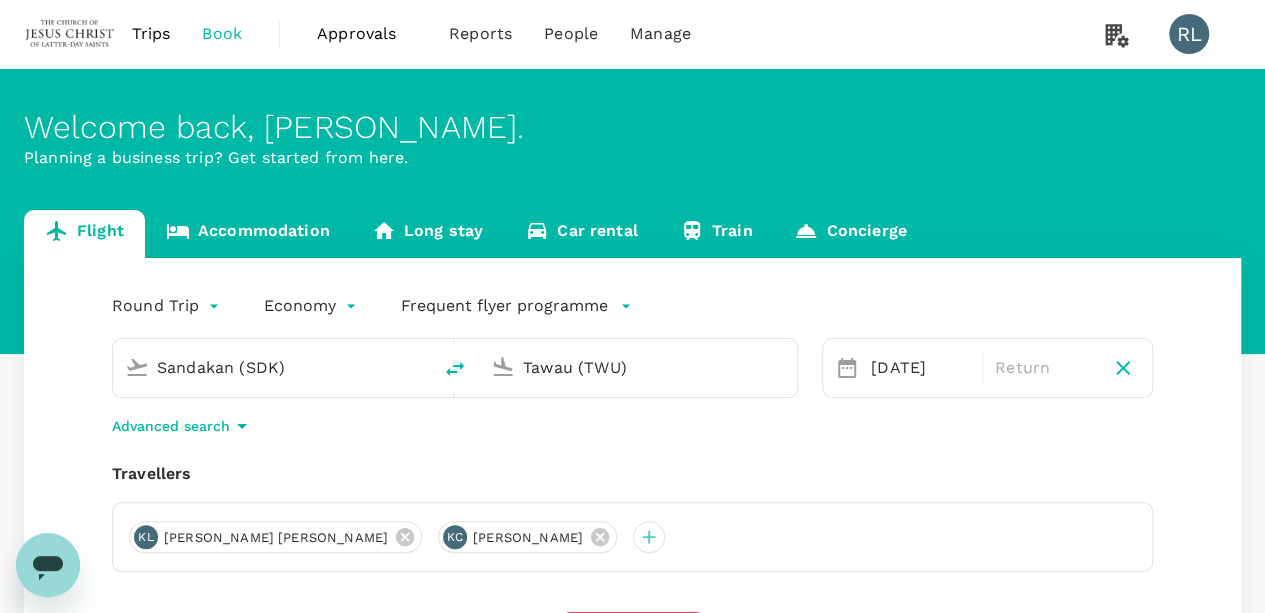click on "Travellers   [PERSON_NAME] [PERSON_NAME] [PERSON_NAME]" at bounding box center [632, 517] 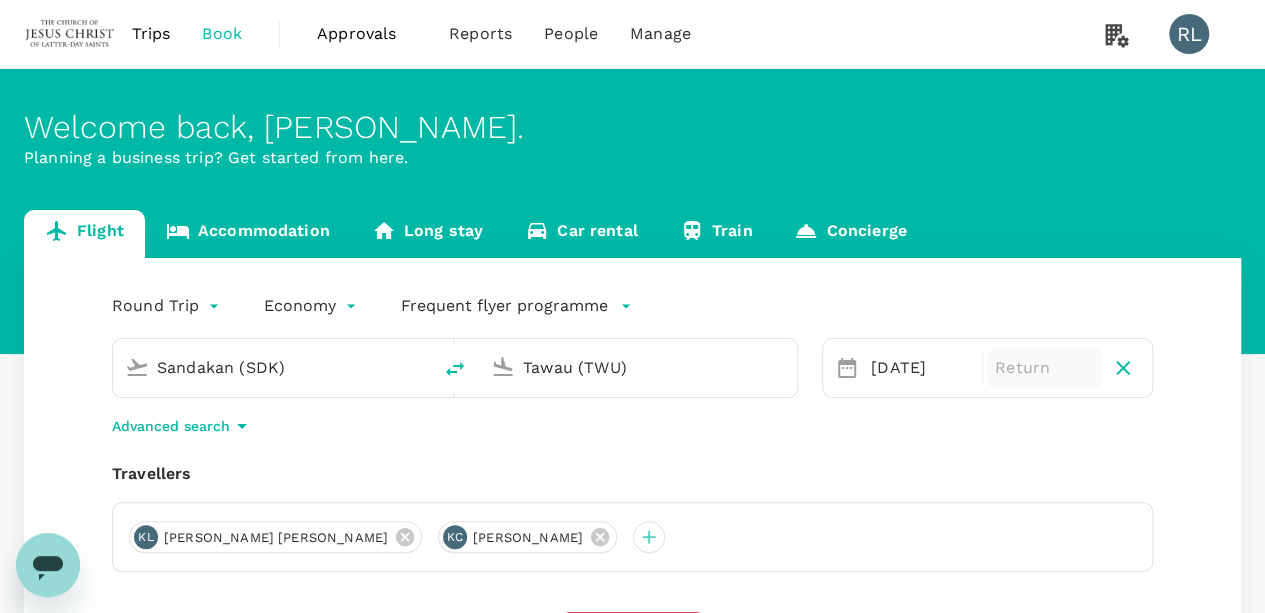 click on "Return" at bounding box center (1044, 368) 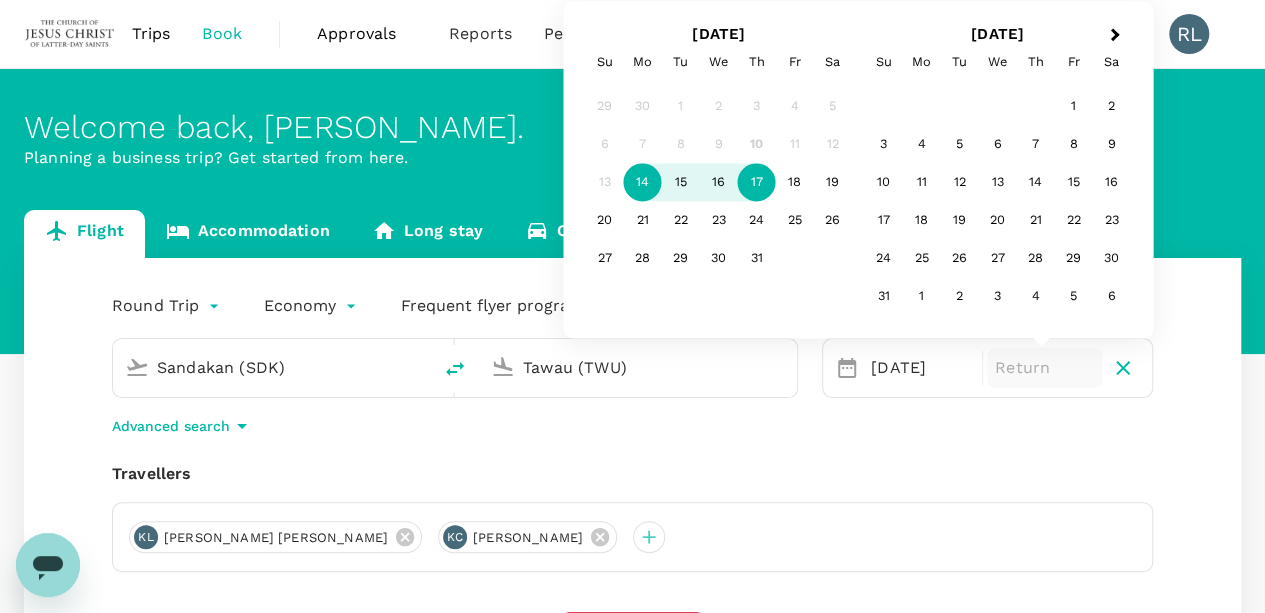 click on "17" at bounding box center (757, 183) 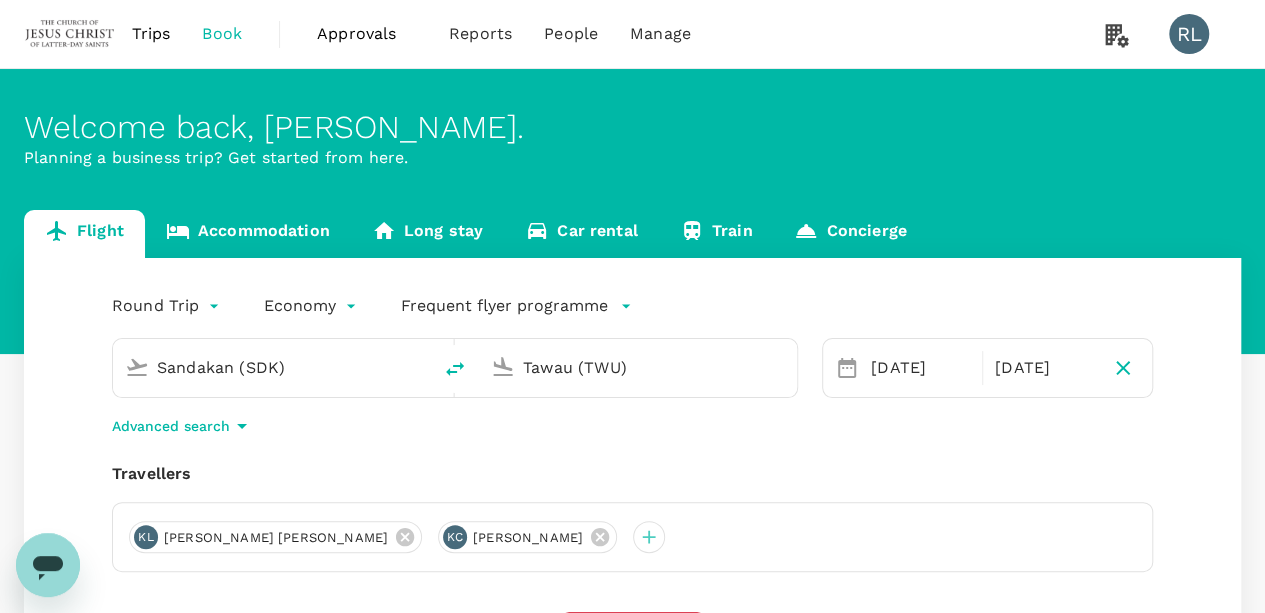 click on "Travellers" at bounding box center (632, 474) 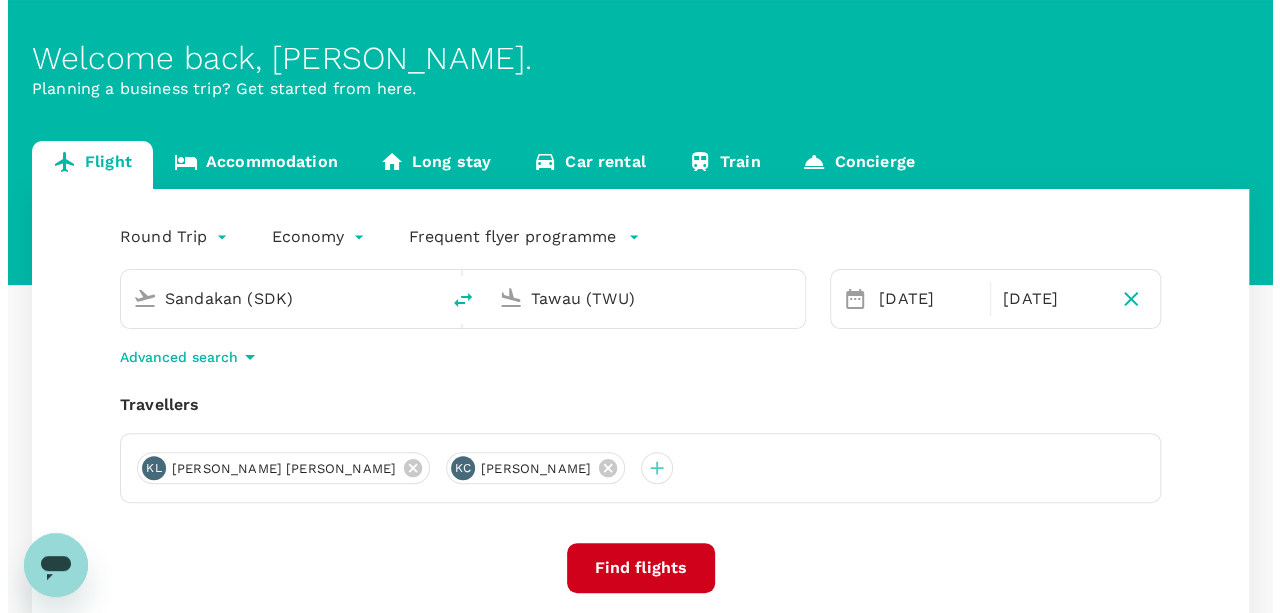 scroll, scrollTop: 100, scrollLeft: 0, axis: vertical 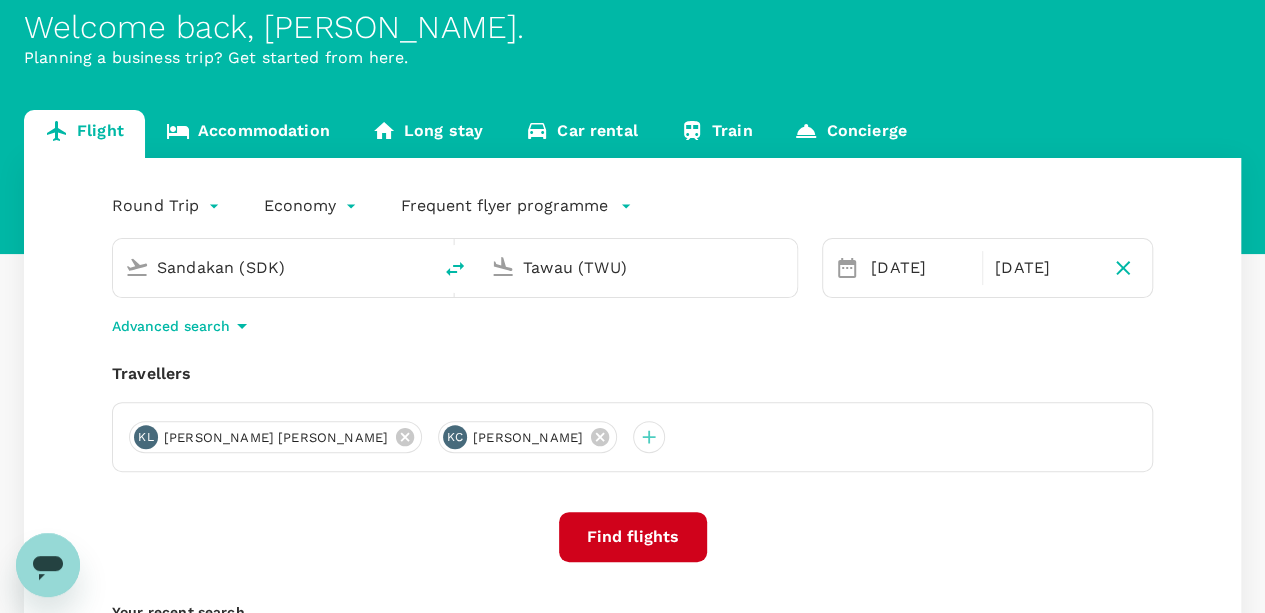 click on "Find flights" at bounding box center (633, 537) 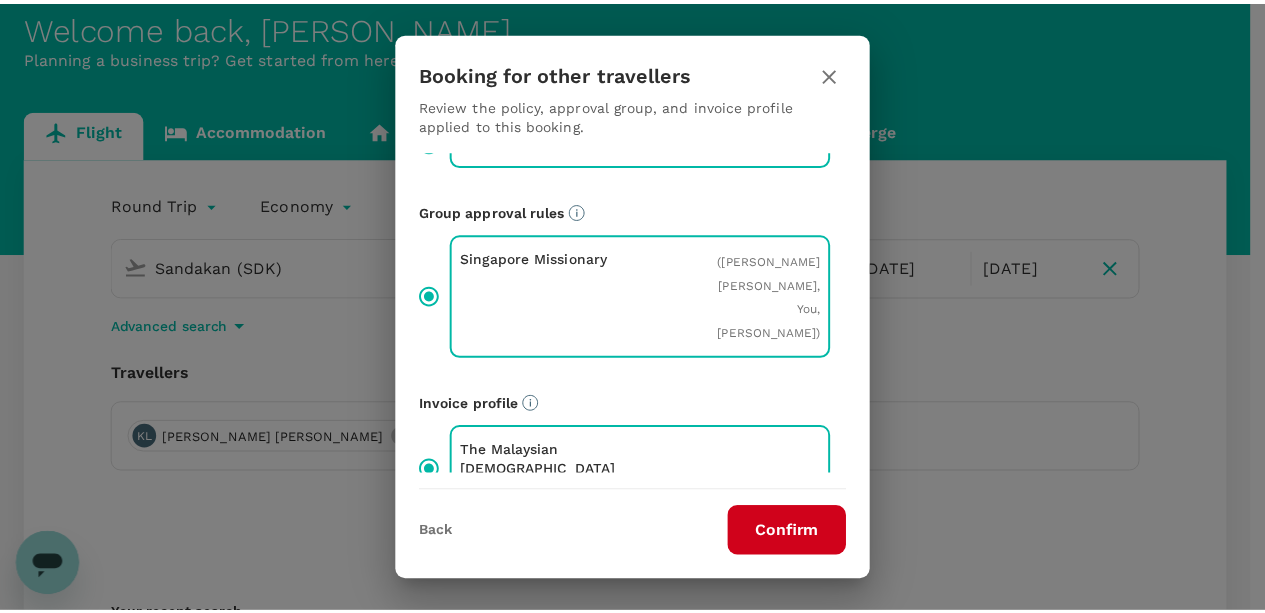 scroll, scrollTop: 209, scrollLeft: 0, axis: vertical 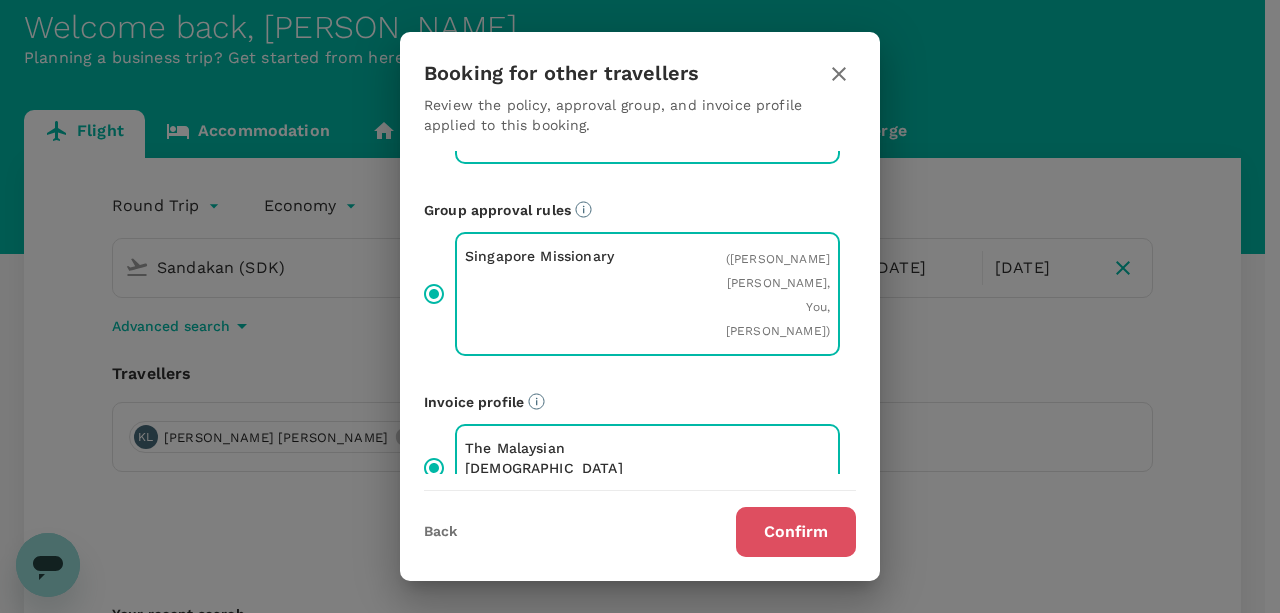 click on "Confirm" at bounding box center (796, 532) 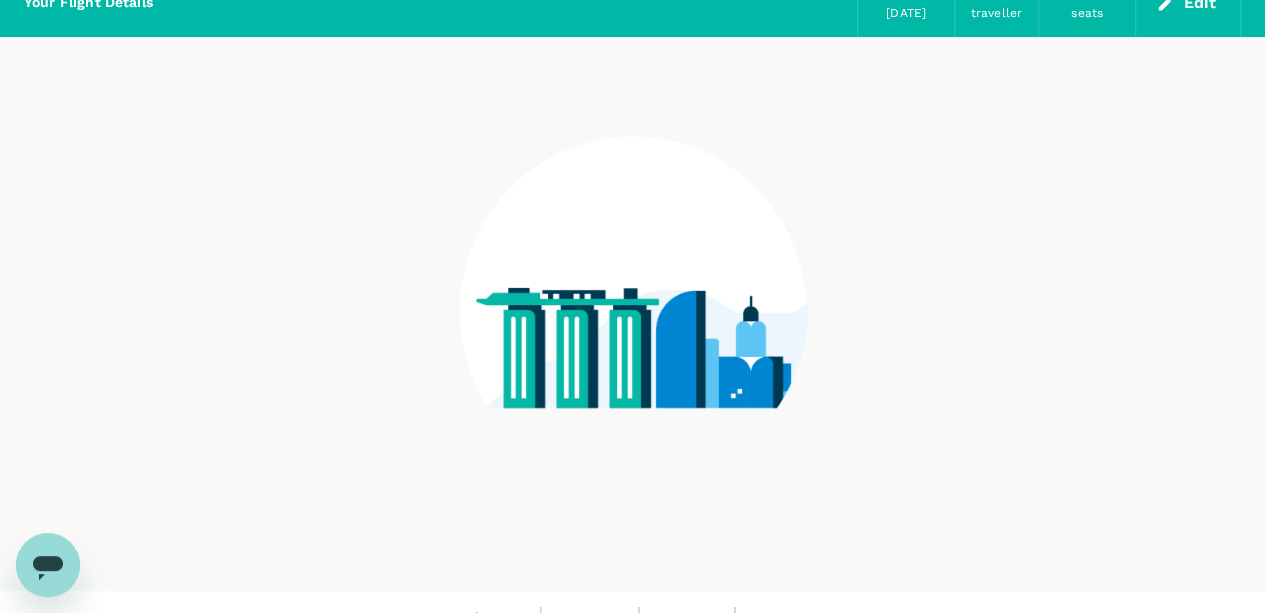 scroll, scrollTop: 0, scrollLeft: 0, axis: both 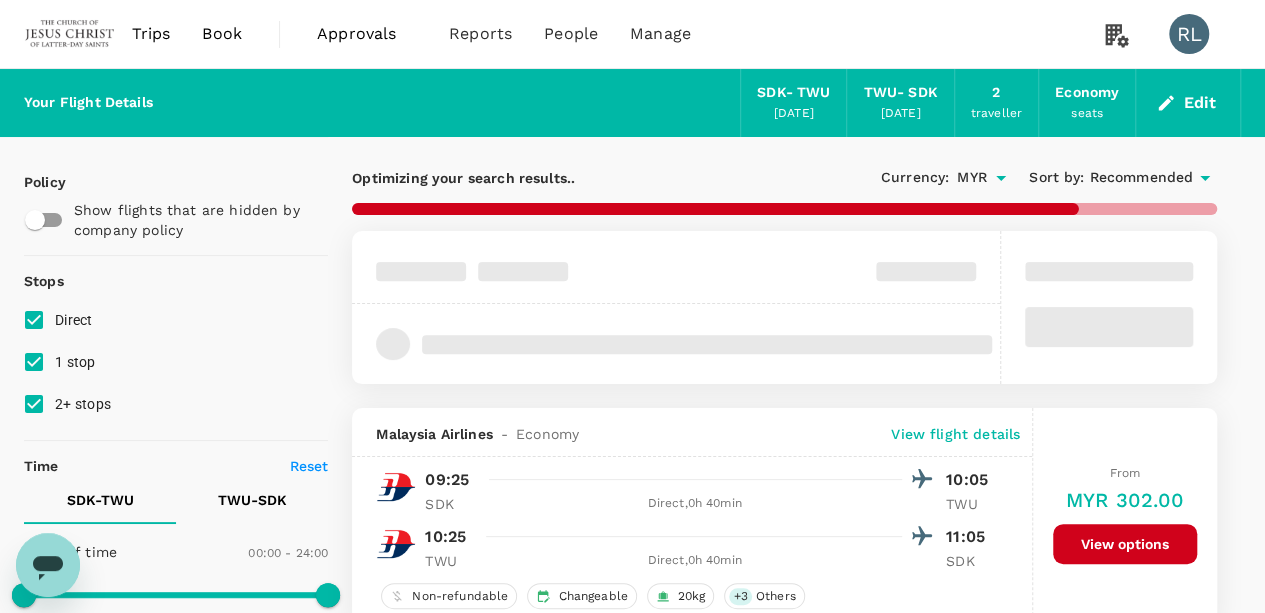 click on "Recommended" at bounding box center [1141, 178] 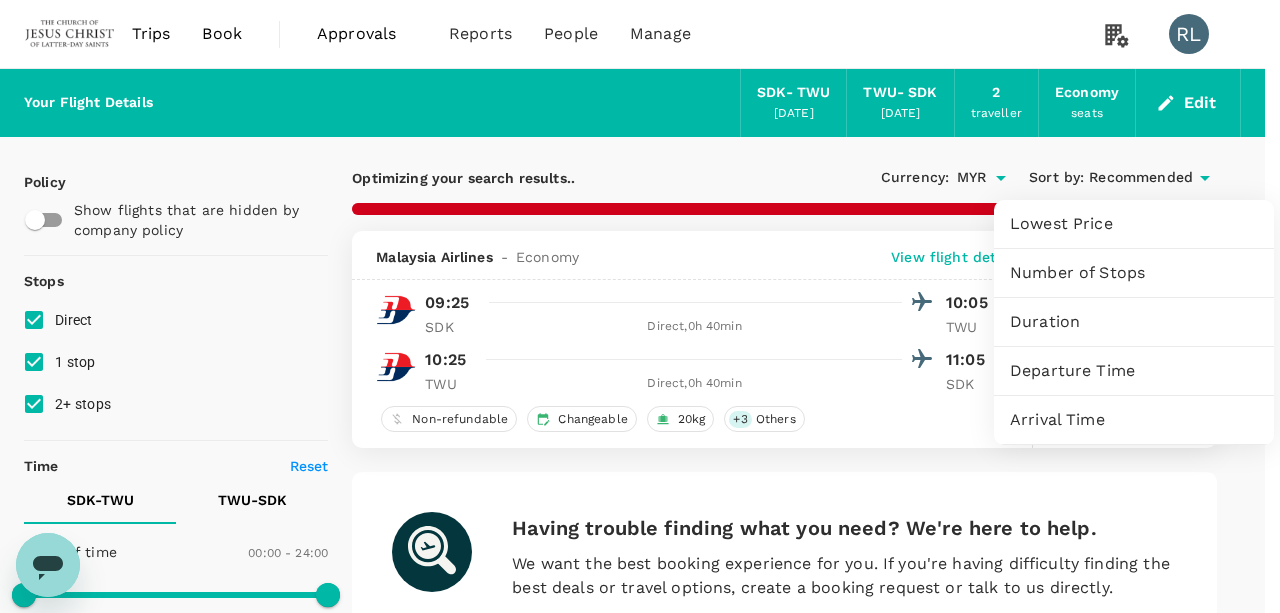 click on "Departure Time" at bounding box center (1134, 371) 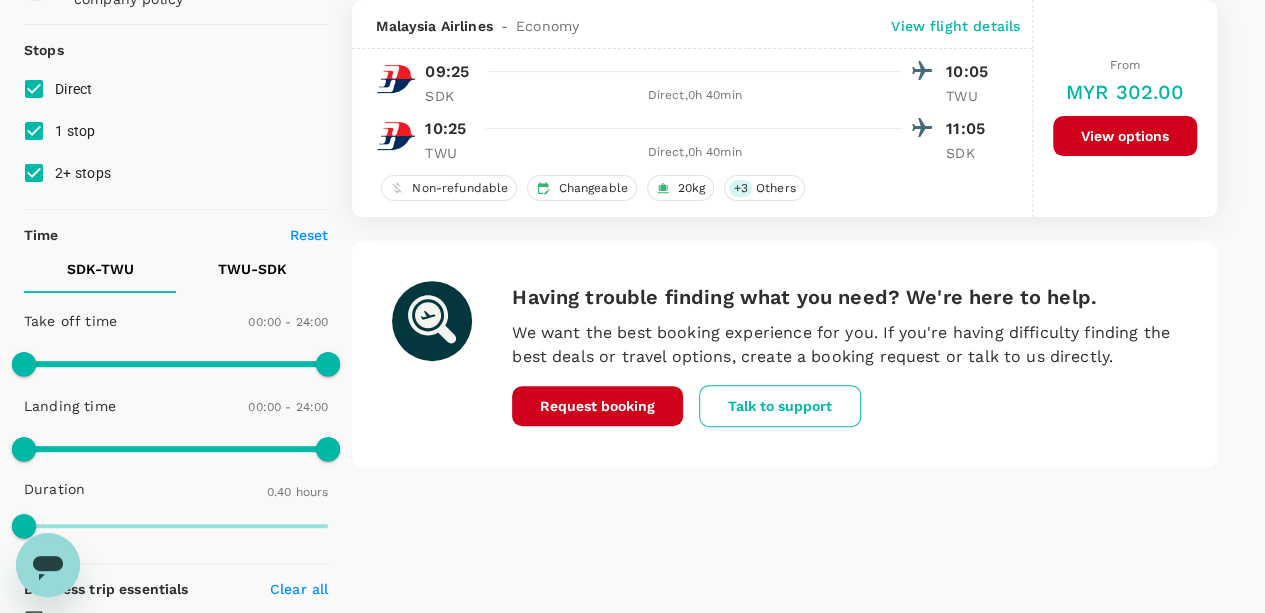 scroll, scrollTop: 200, scrollLeft: 0, axis: vertical 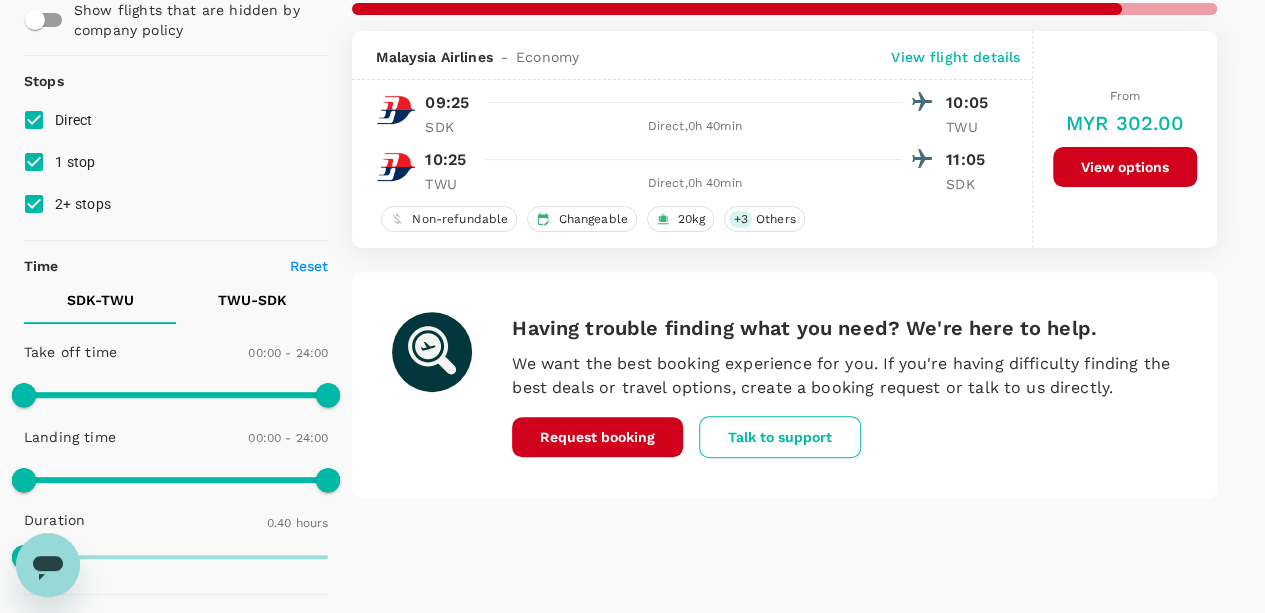 type on "500" 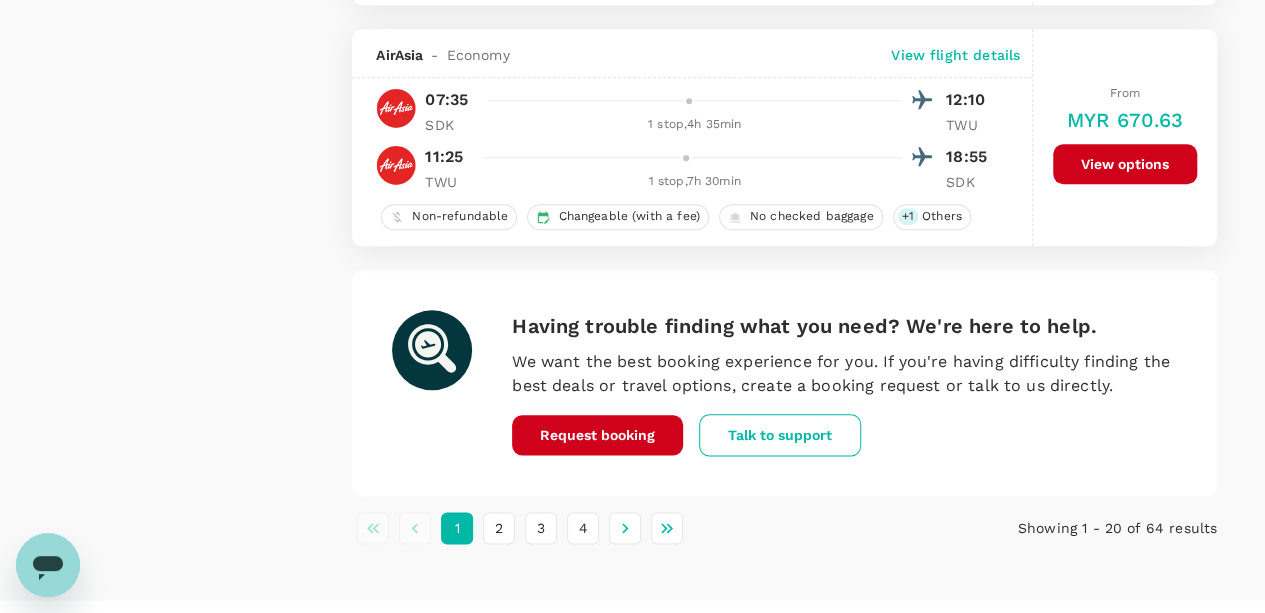 scroll, scrollTop: 4794, scrollLeft: 0, axis: vertical 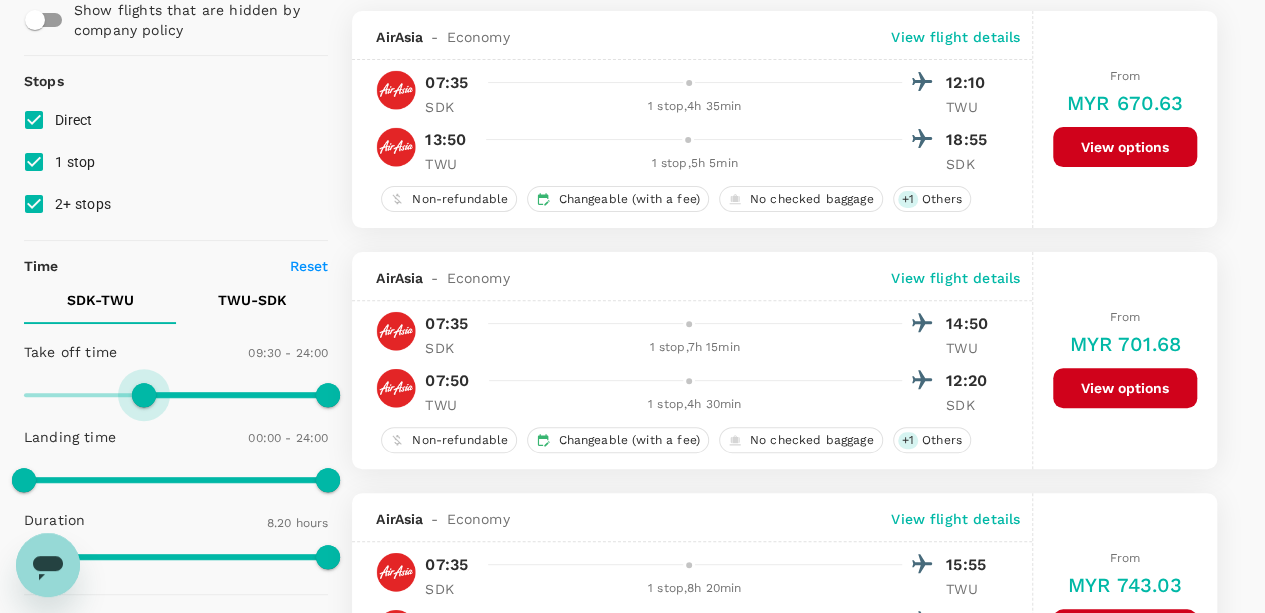 type on "540" 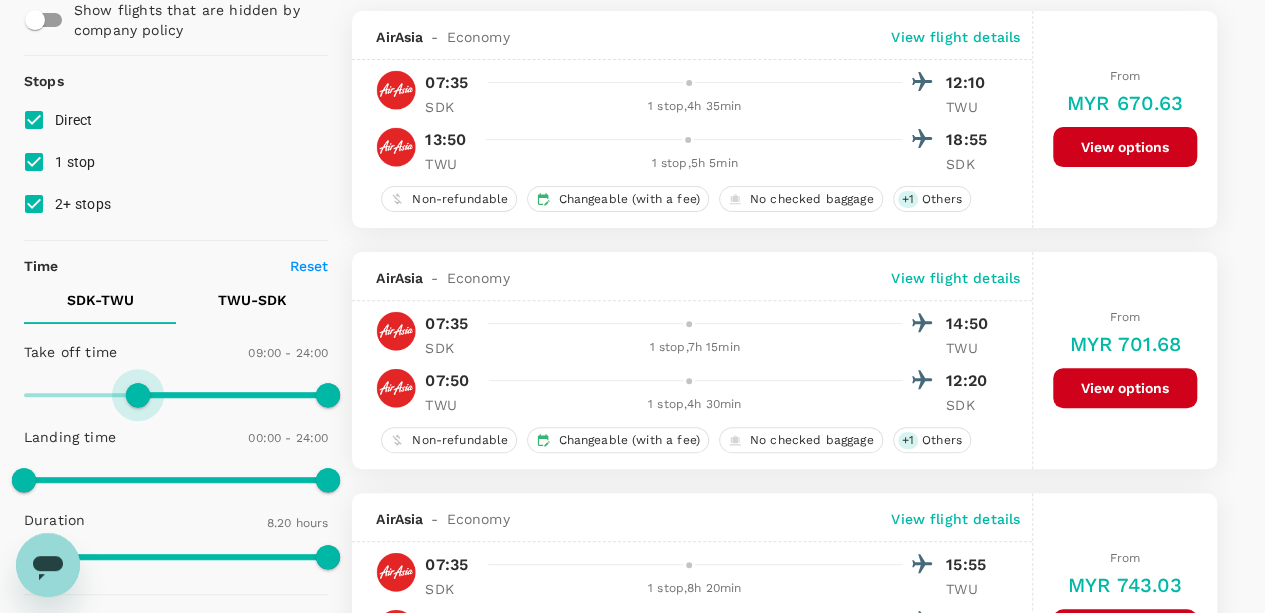 drag, startPoint x: 31, startPoint y: 394, endPoint x: 138, endPoint y: 393, distance: 107.00467 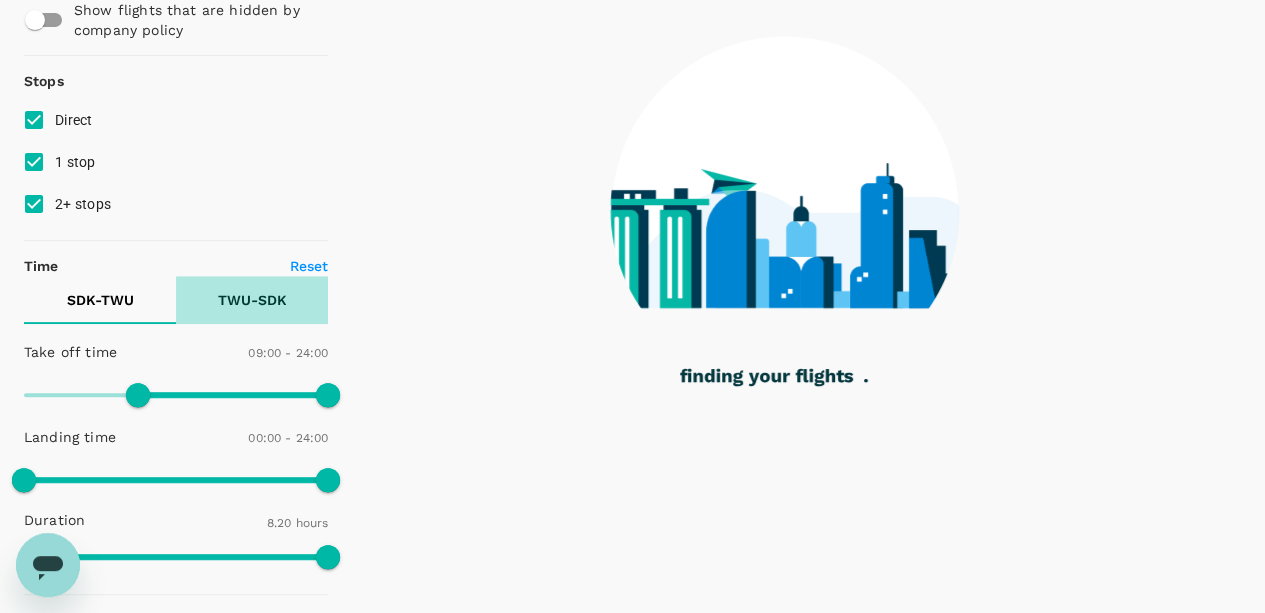 click on "TWU - SDK" at bounding box center [252, 300] 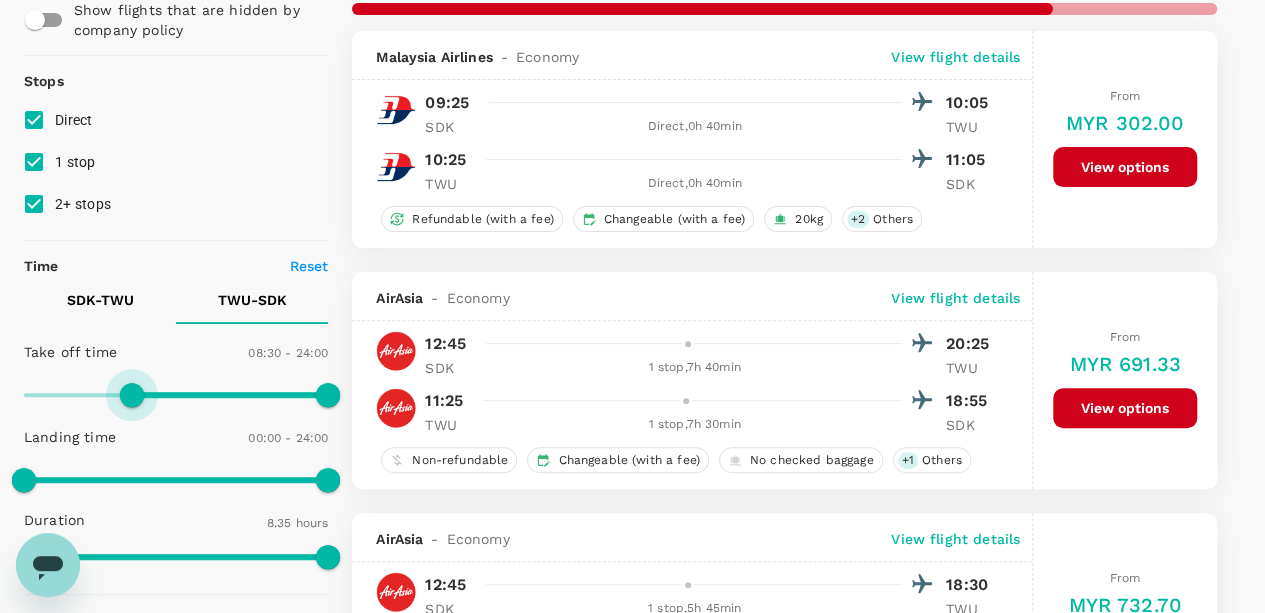 type on "540" 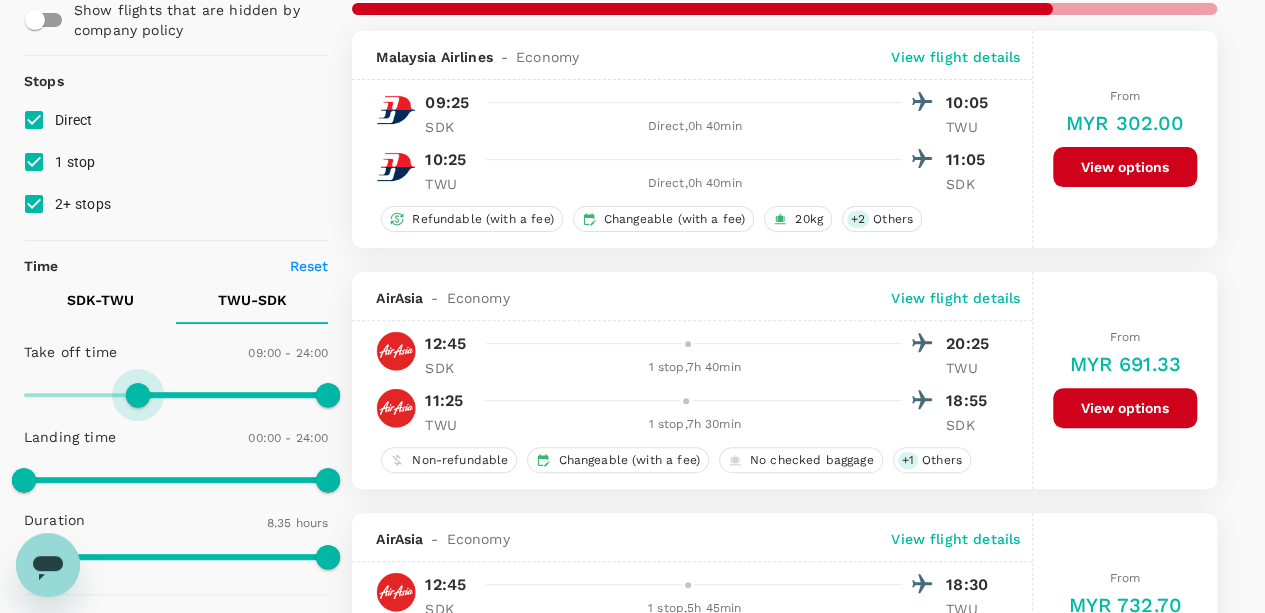 drag, startPoint x: 34, startPoint y: 393, endPoint x: 138, endPoint y: 397, distance: 104.0769 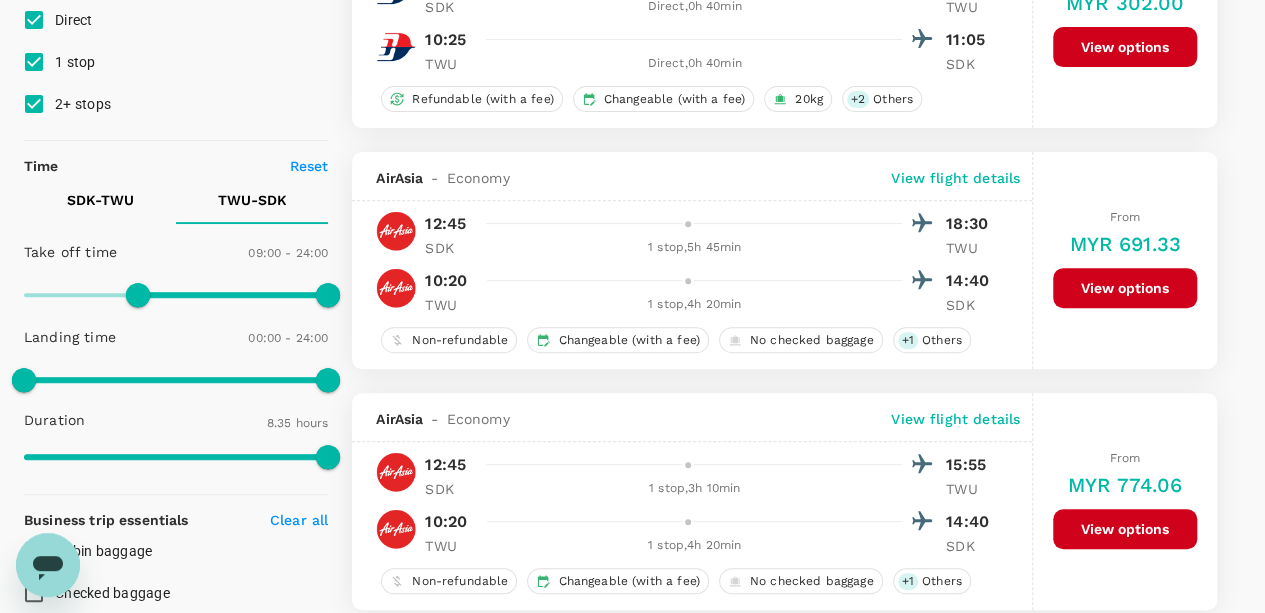 scroll, scrollTop: 0, scrollLeft: 0, axis: both 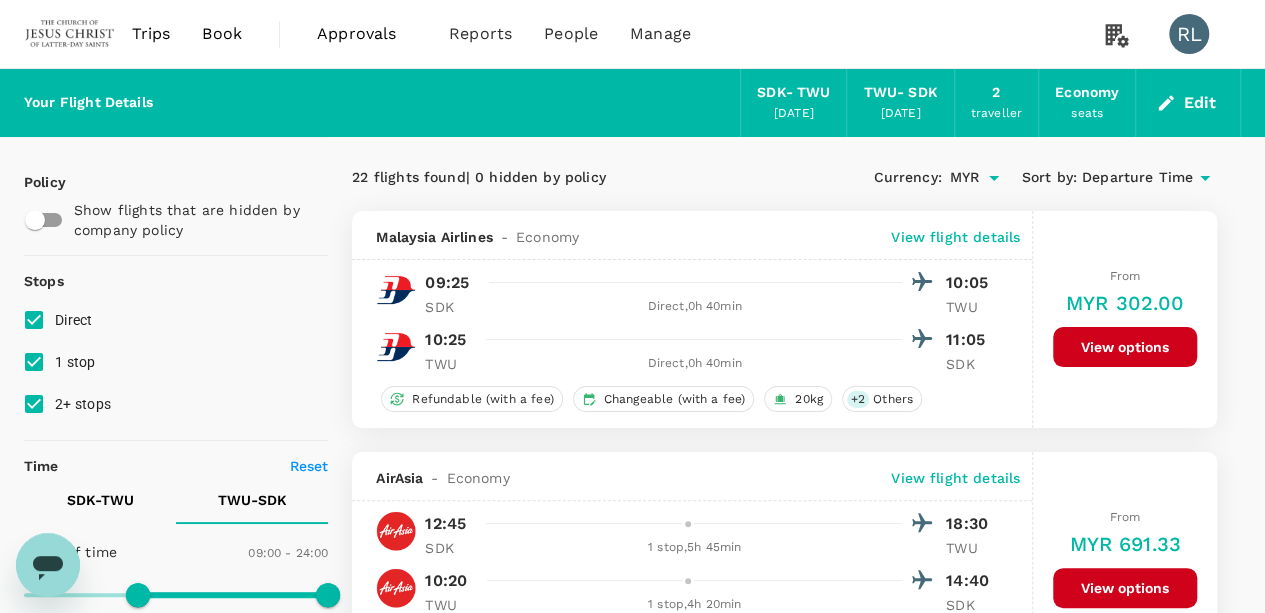 click on "Departure Time" at bounding box center [1137, 178] 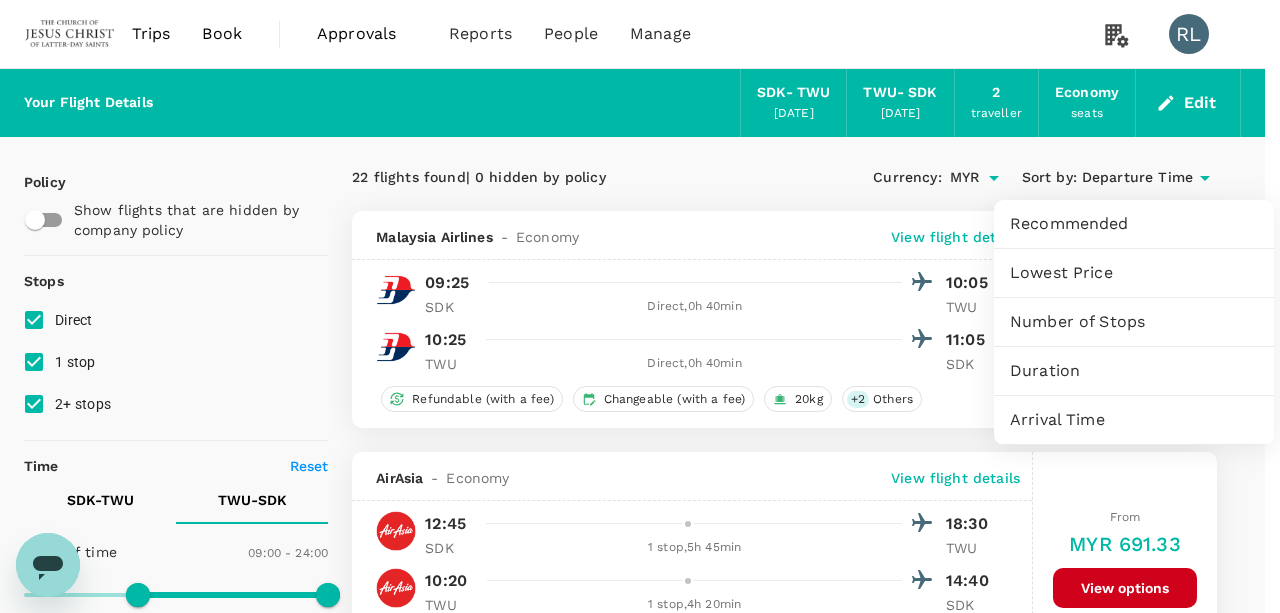 click on "Recommended" at bounding box center [1134, 224] 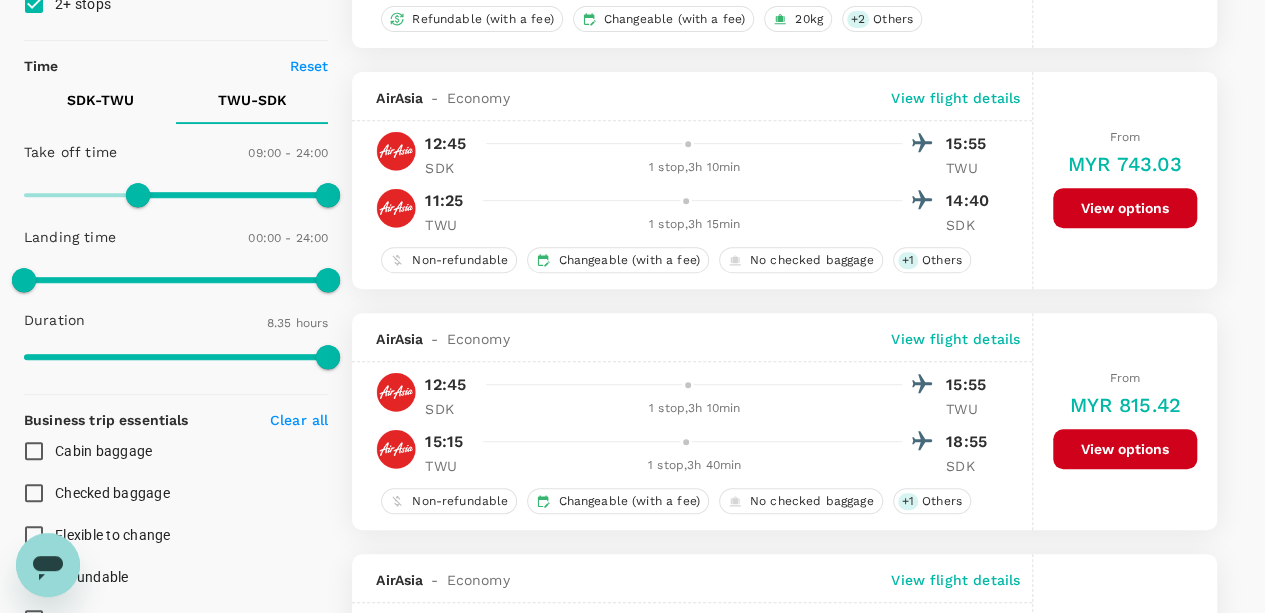 scroll, scrollTop: 0, scrollLeft: 0, axis: both 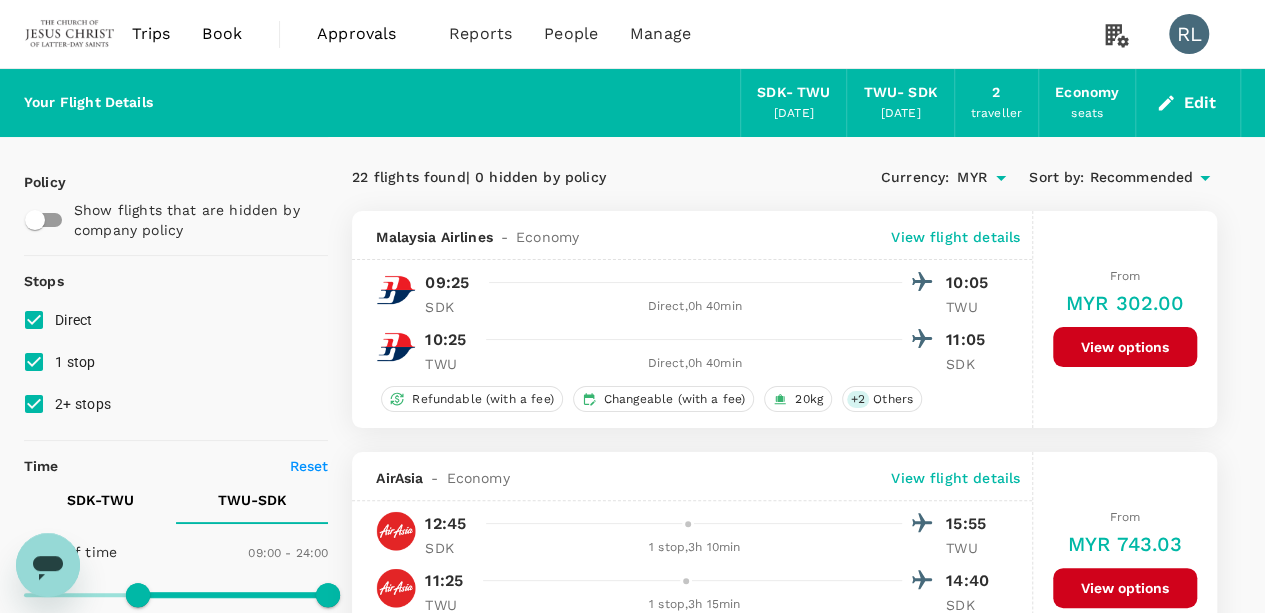 click on "View options" at bounding box center [1125, 347] 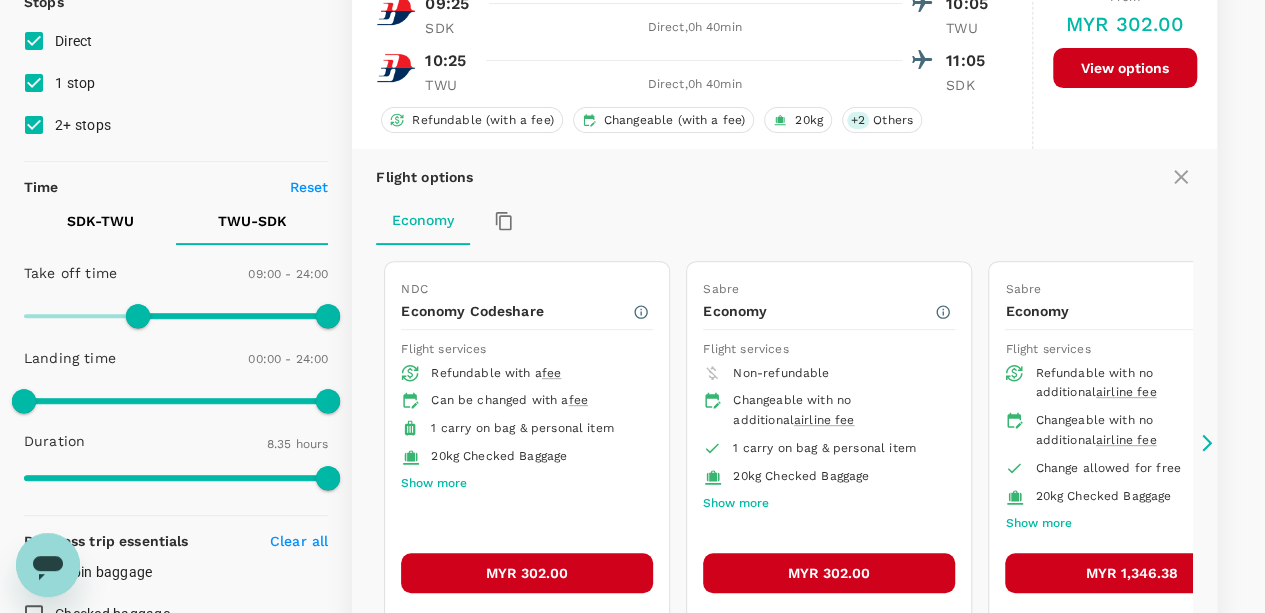 scroll, scrollTop: 310, scrollLeft: 0, axis: vertical 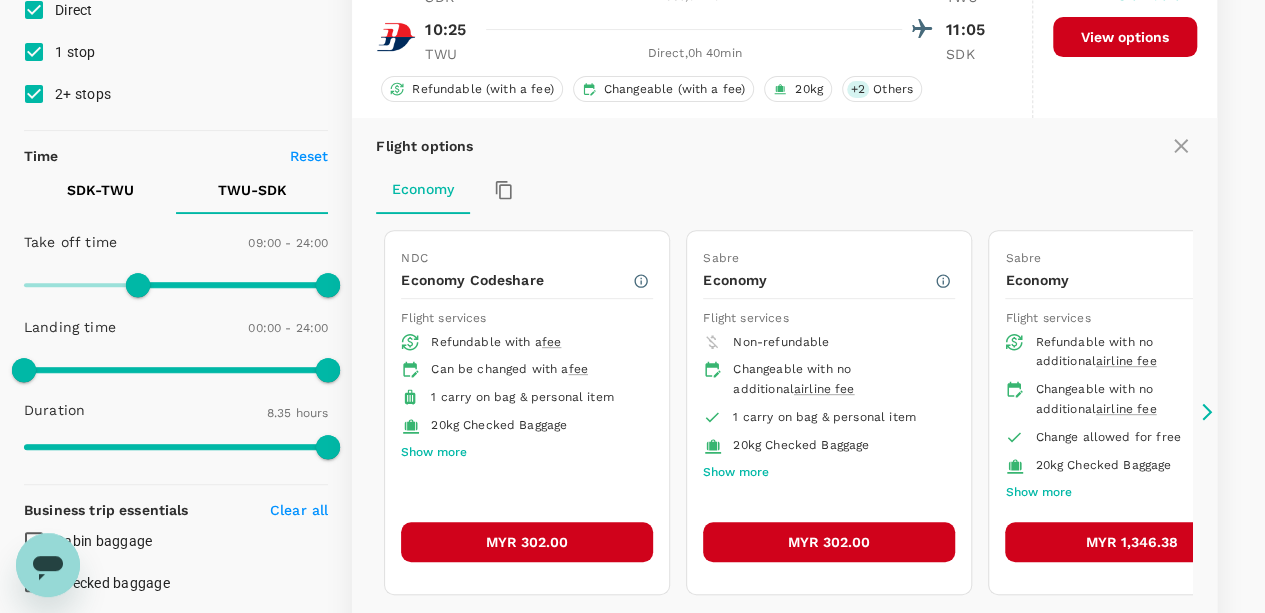 click on "MYR 302.00" at bounding box center [527, 542] 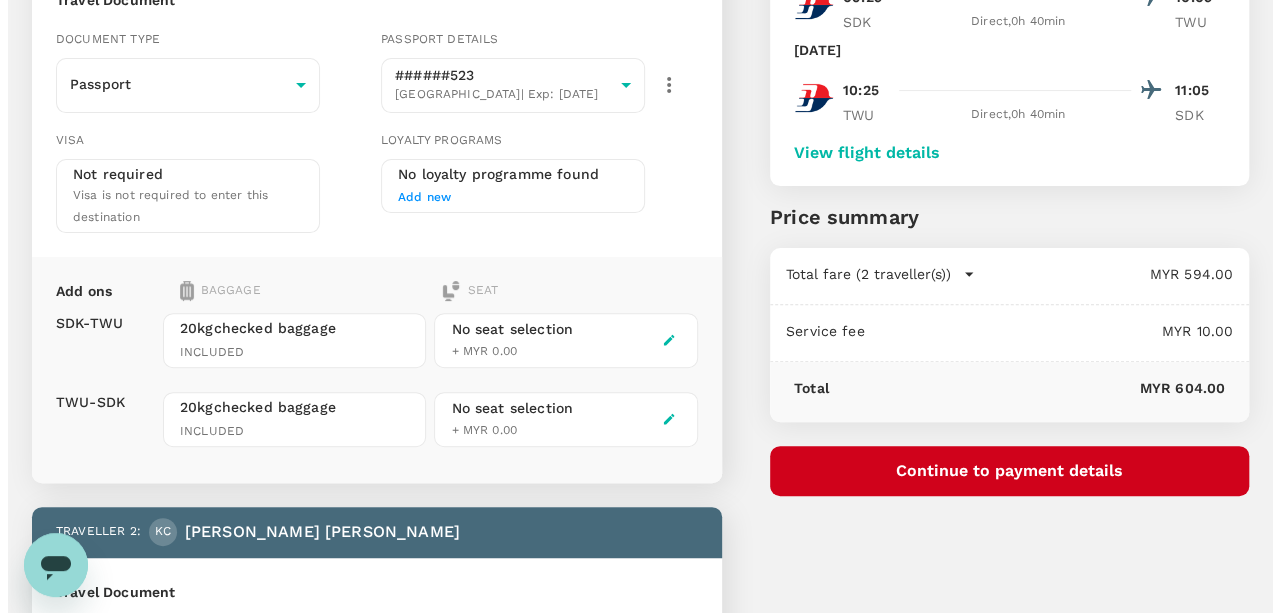 scroll, scrollTop: 300, scrollLeft: 0, axis: vertical 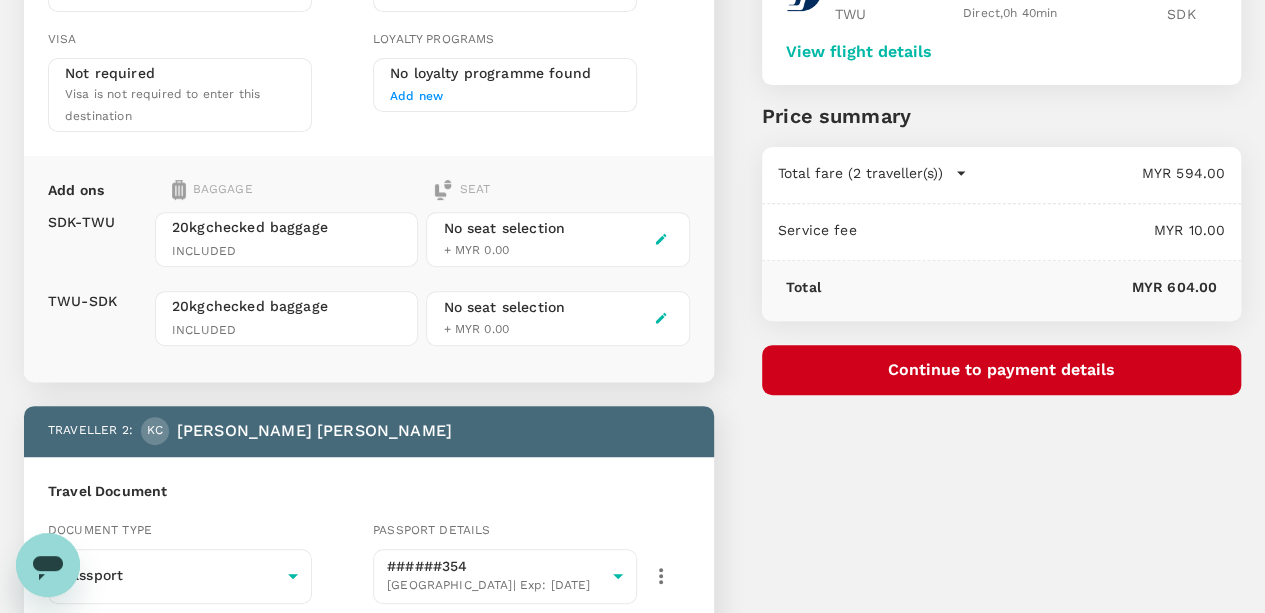 click on "Continue to payment details" at bounding box center (1001, 370) 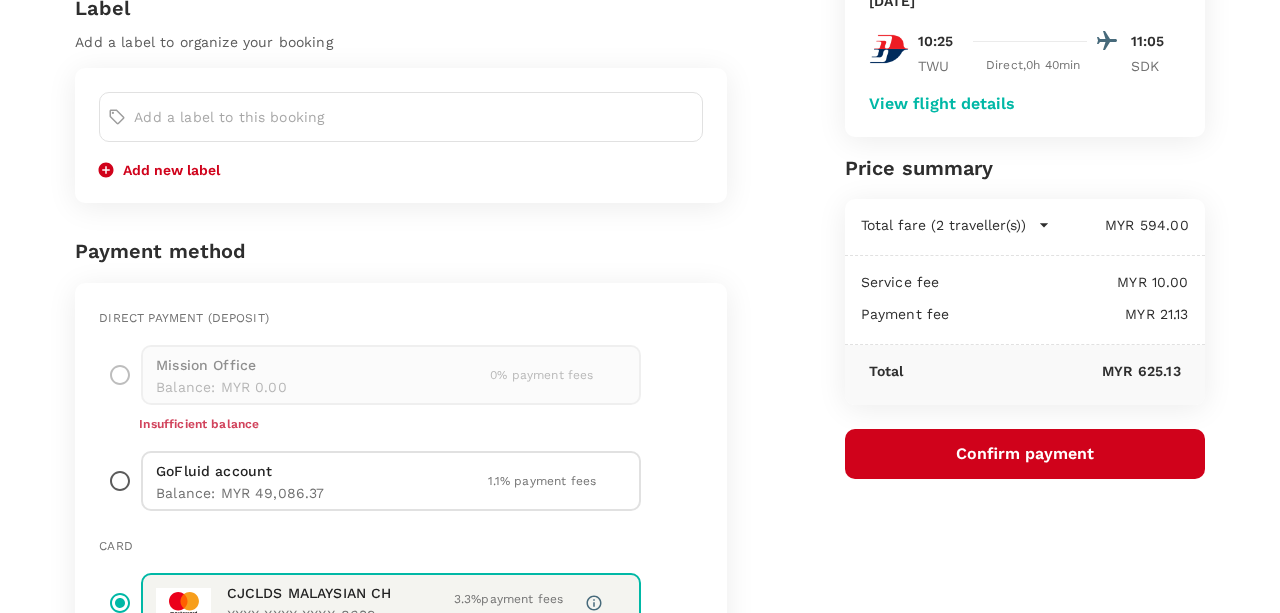 scroll, scrollTop: 300, scrollLeft: 0, axis: vertical 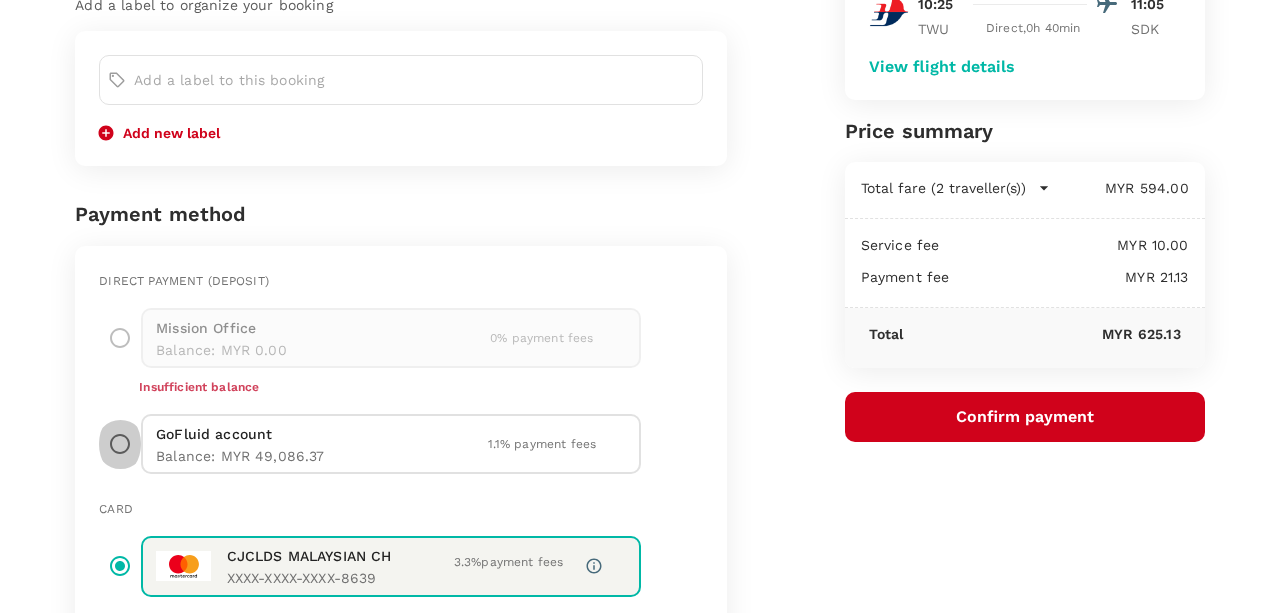 drag, startPoint x: 126, startPoint y: 441, endPoint x: 168, endPoint y: 427, distance: 44.27189 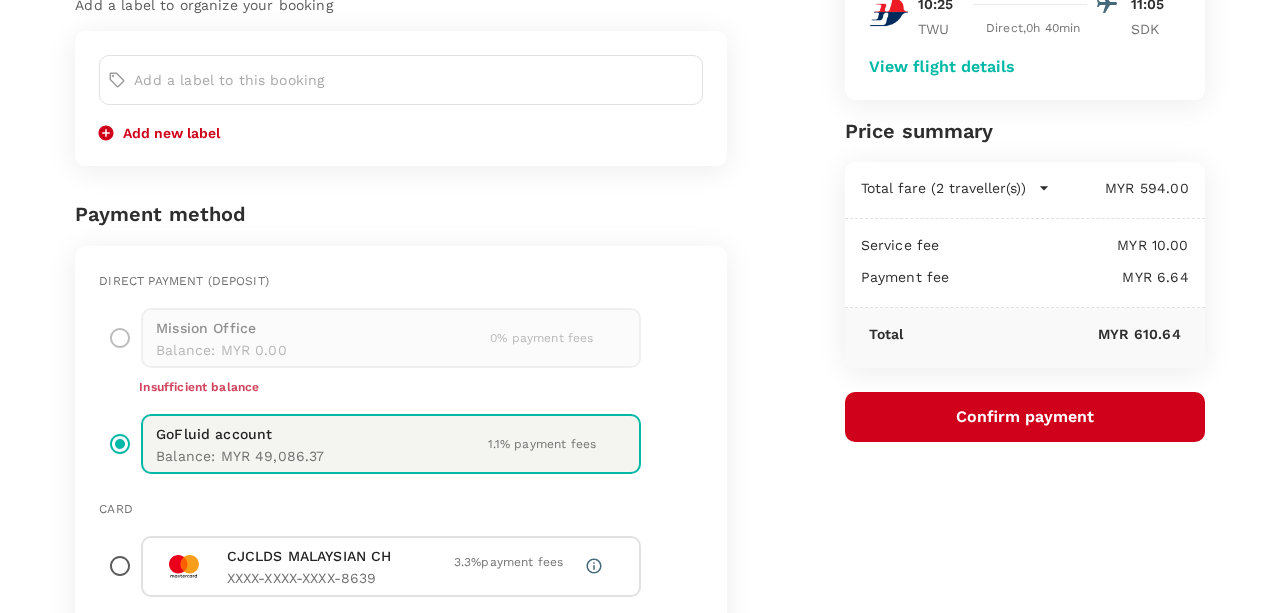 click on "Confirm payment" at bounding box center (1025, 417) 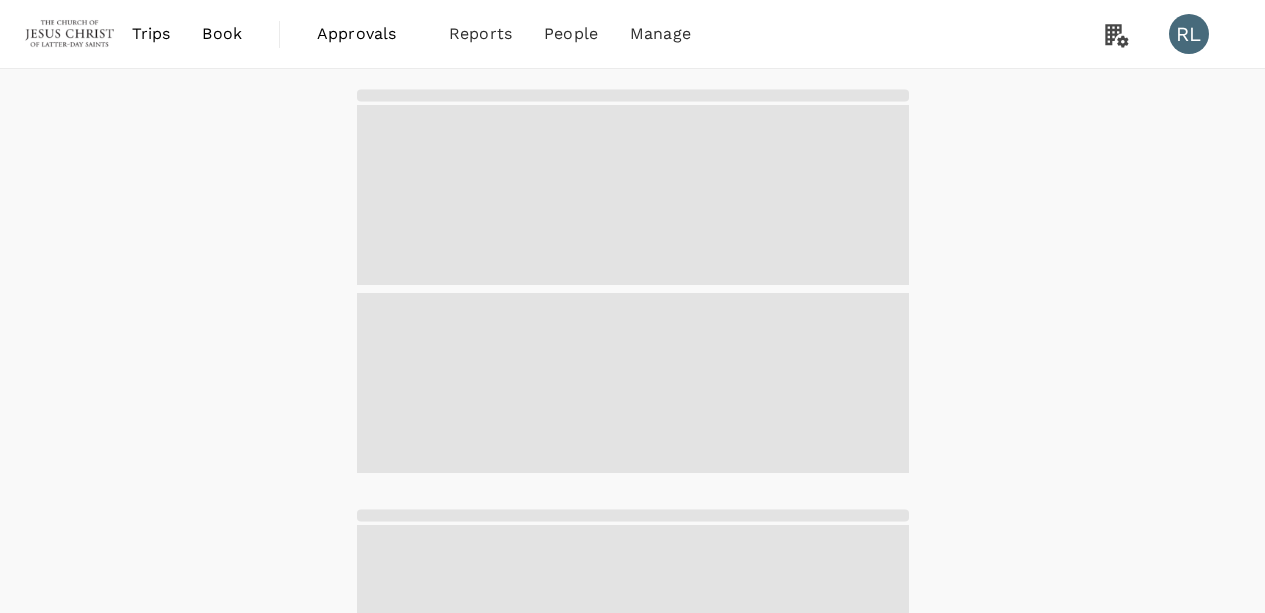 scroll, scrollTop: 0, scrollLeft: 0, axis: both 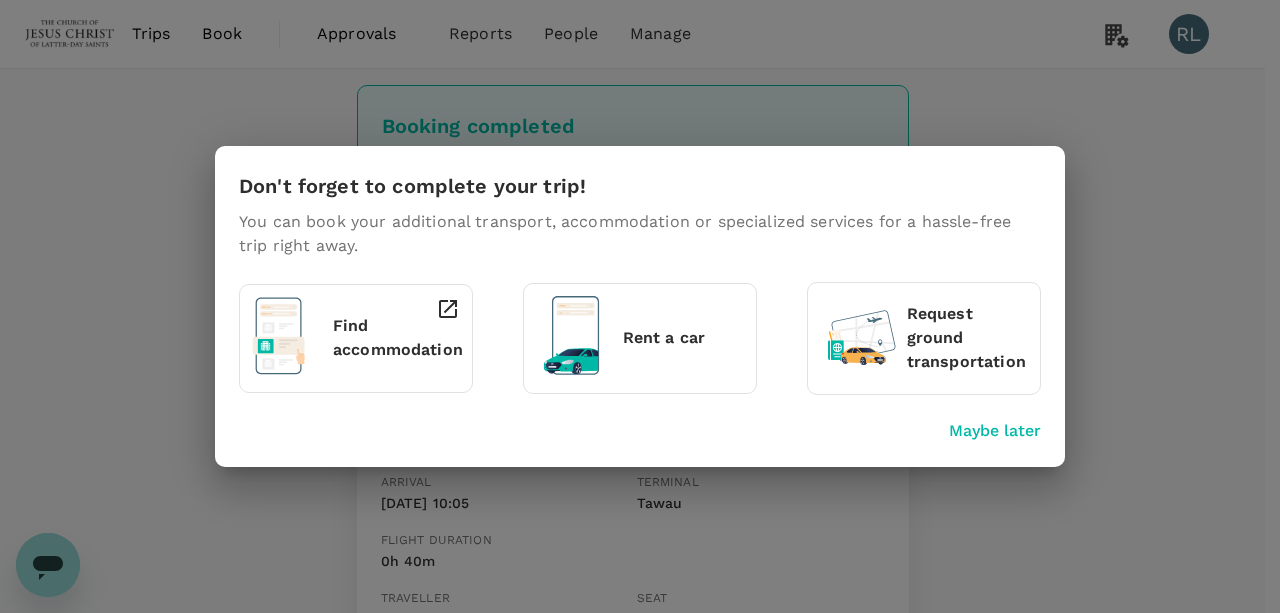 click on "Maybe later" at bounding box center [995, 431] 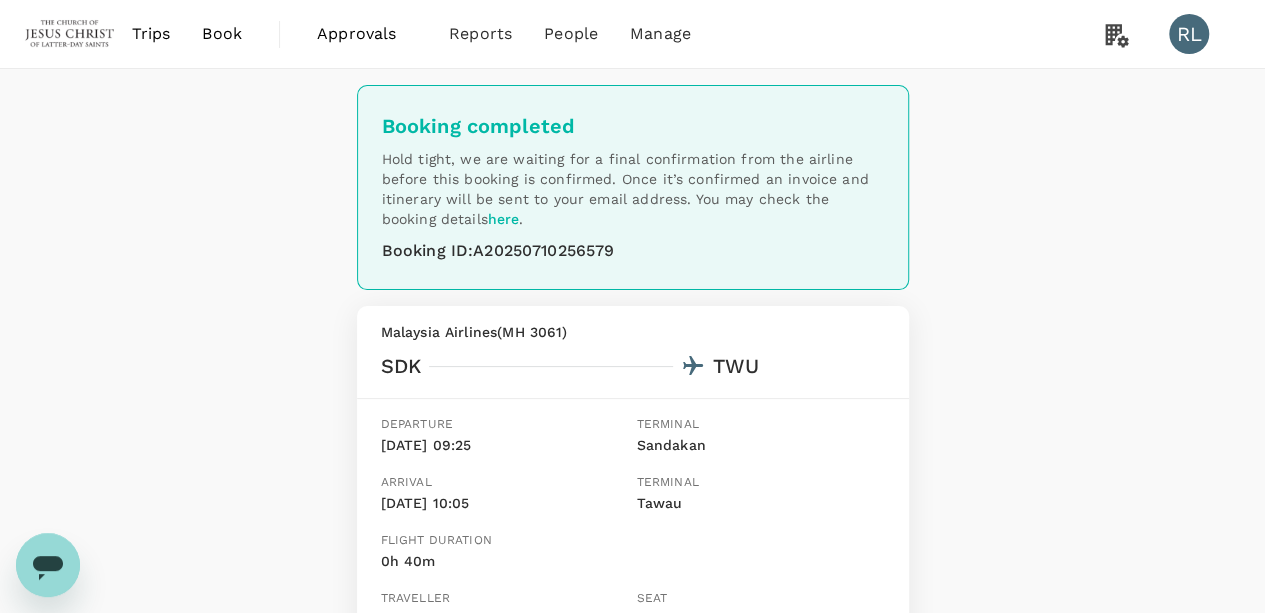 click on "Booking completed Hold tight, we are waiting for a final confirmation from the airline before this booking is confirmed. Once it’s confirmed an invoice and itinerary will be sent to your email address. You may check the booking details  here . Booking ID  : A20250710256579 Malaysia Airlines  ( MH   3061 ) SDK TWU Departure 14 Jul, 09:25 Terminal Sandakan   Arrival 14 Jul, 10:05 Terminal Tawau   Flight duration 0h 40m Traveller Karsten Jing-Yi Chen Seat - Traveller Kyle Tountxawg Lor Seat - Confirmation number FARCAD Malaysia Airlines  ( MH   3062 ) TWU SDK Departure 17 Jul, 10:25 Terminal Tawau   Arrival 17 Jul, 11:05 Terminal Sandakan   Flight duration 0h 40m Traveller Karsten Jing-Yi Chen Seat - Traveller Kyle Tountxawg Lor Seat - Confirmation number FARCAD Back to trips Book a hotel" at bounding box center (632, 760) 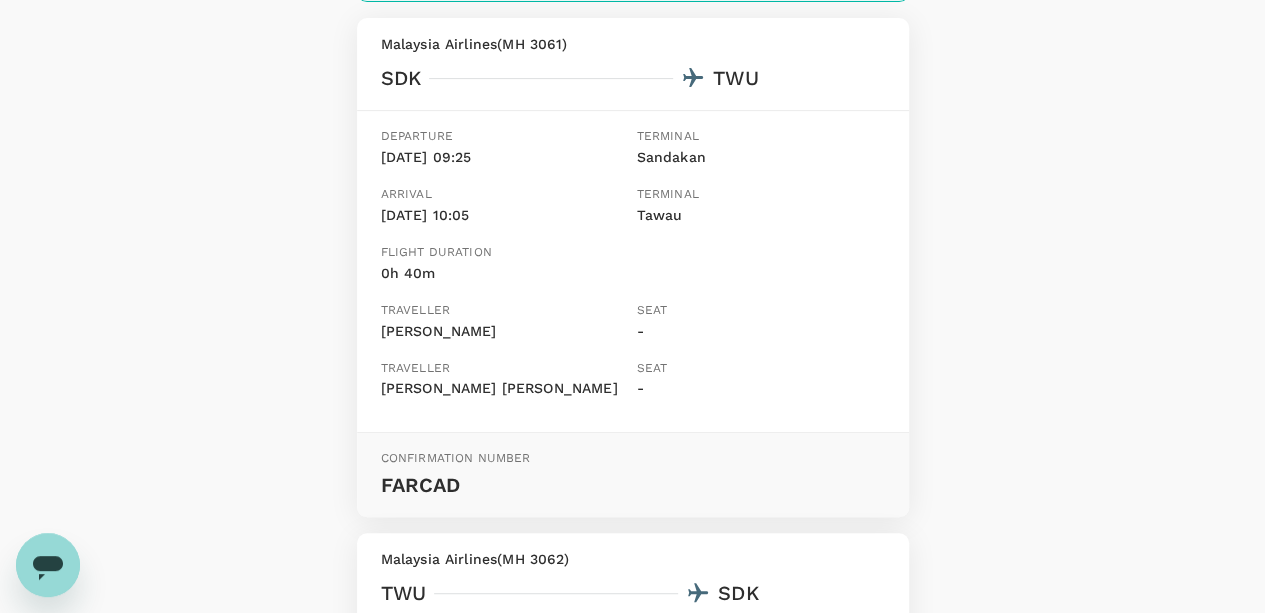 scroll, scrollTop: 0, scrollLeft: 0, axis: both 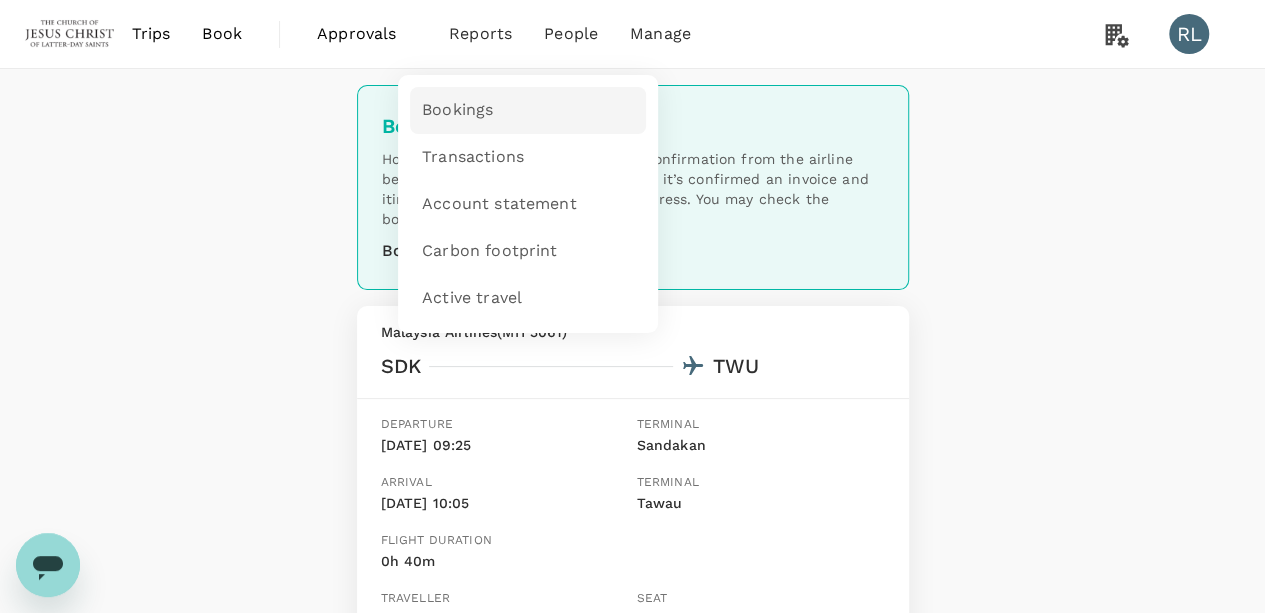click on "Bookings" at bounding box center [457, 110] 